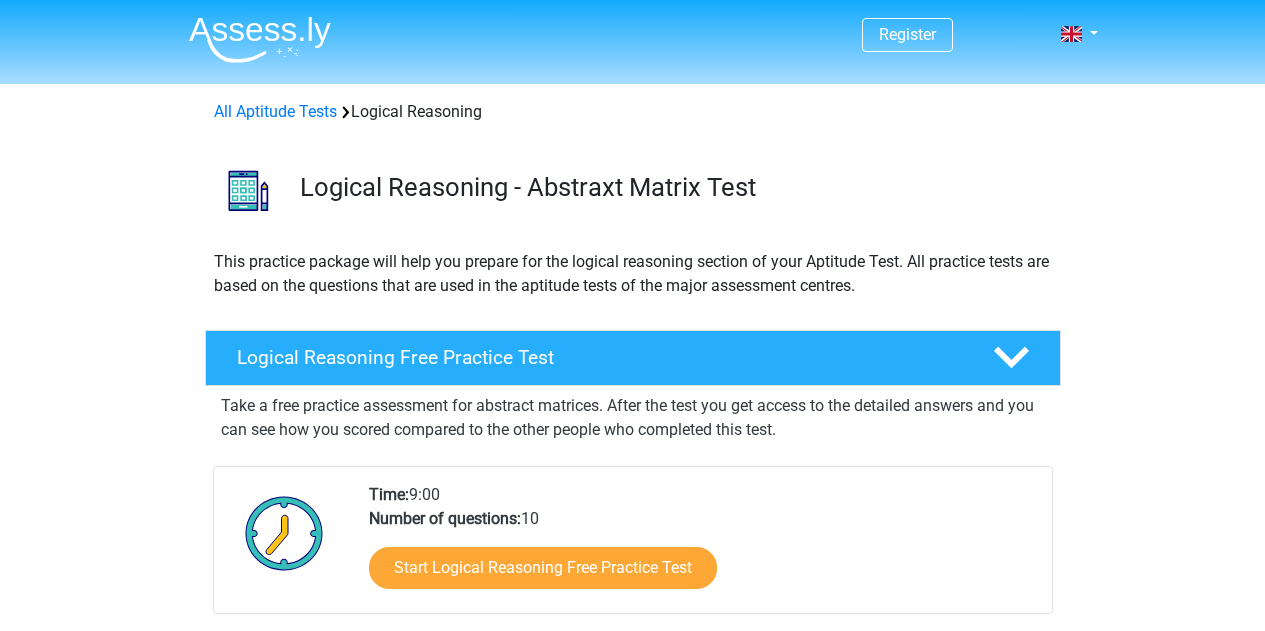 scroll, scrollTop: 200, scrollLeft: 0, axis: vertical 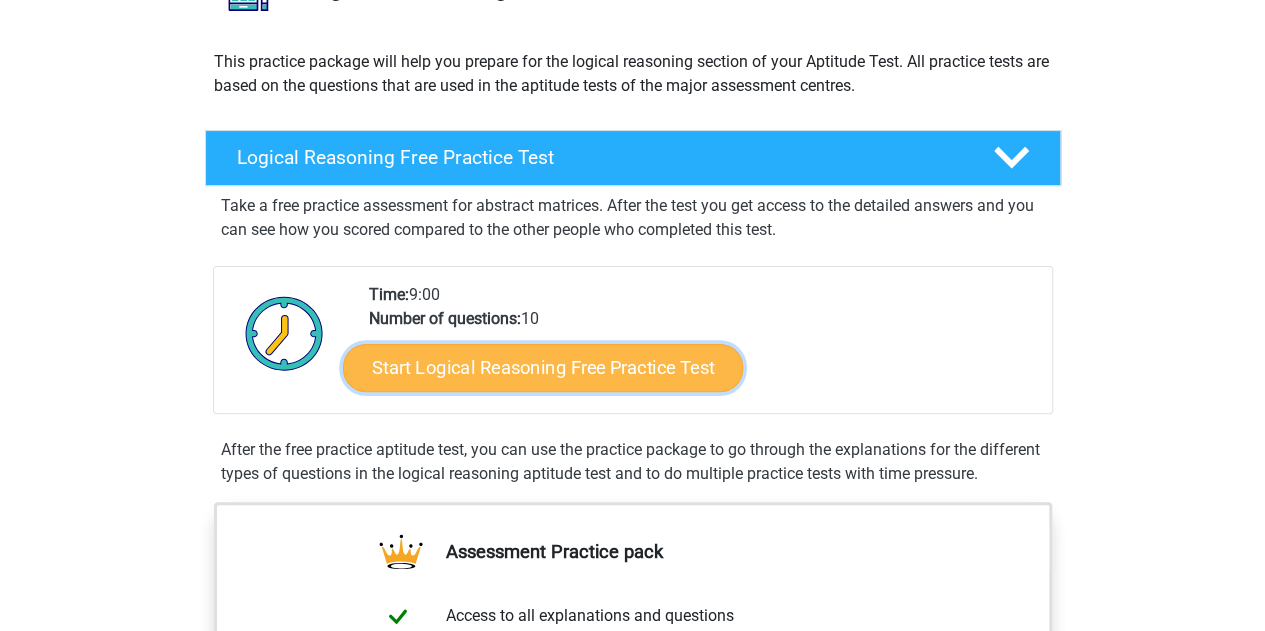 click on "Start Logical Reasoning
Free Practice Test" at bounding box center (543, 367) 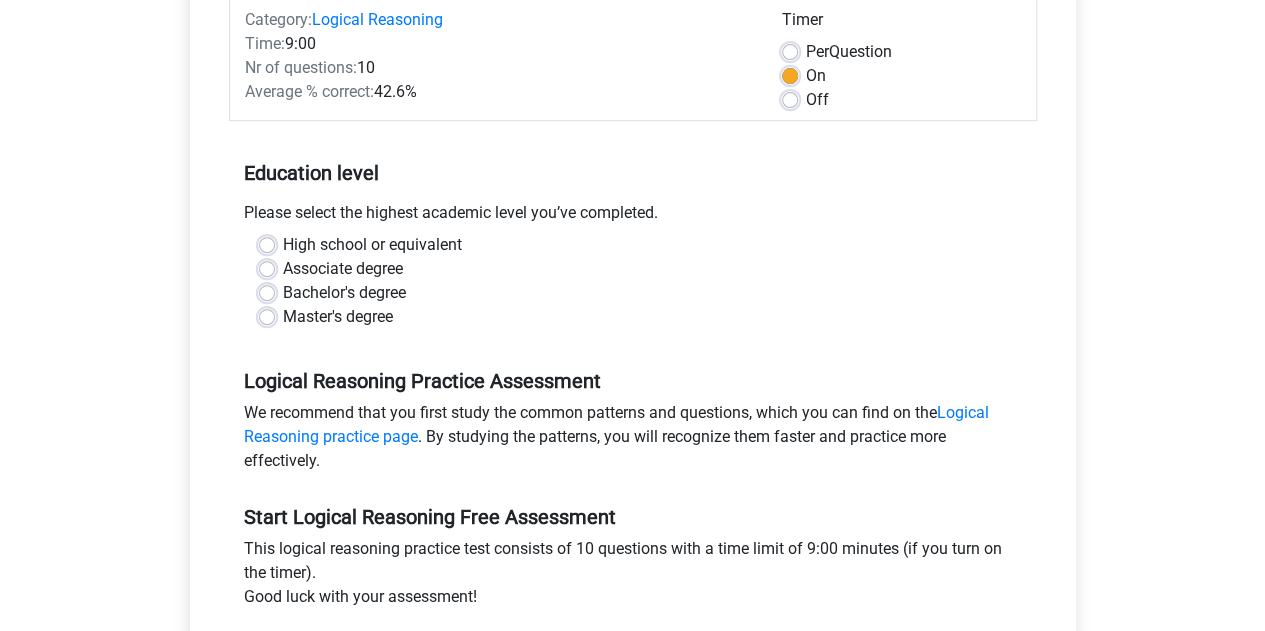 scroll, scrollTop: 300, scrollLeft: 0, axis: vertical 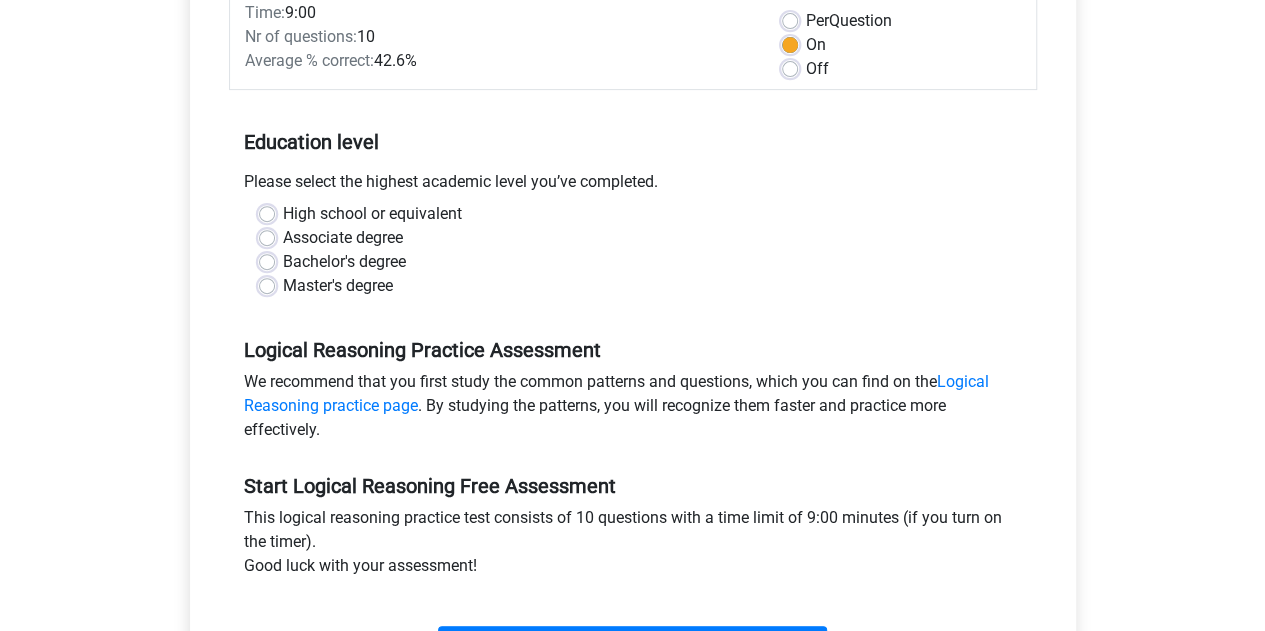 click on "Master's degree" at bounding box center [338, 286] 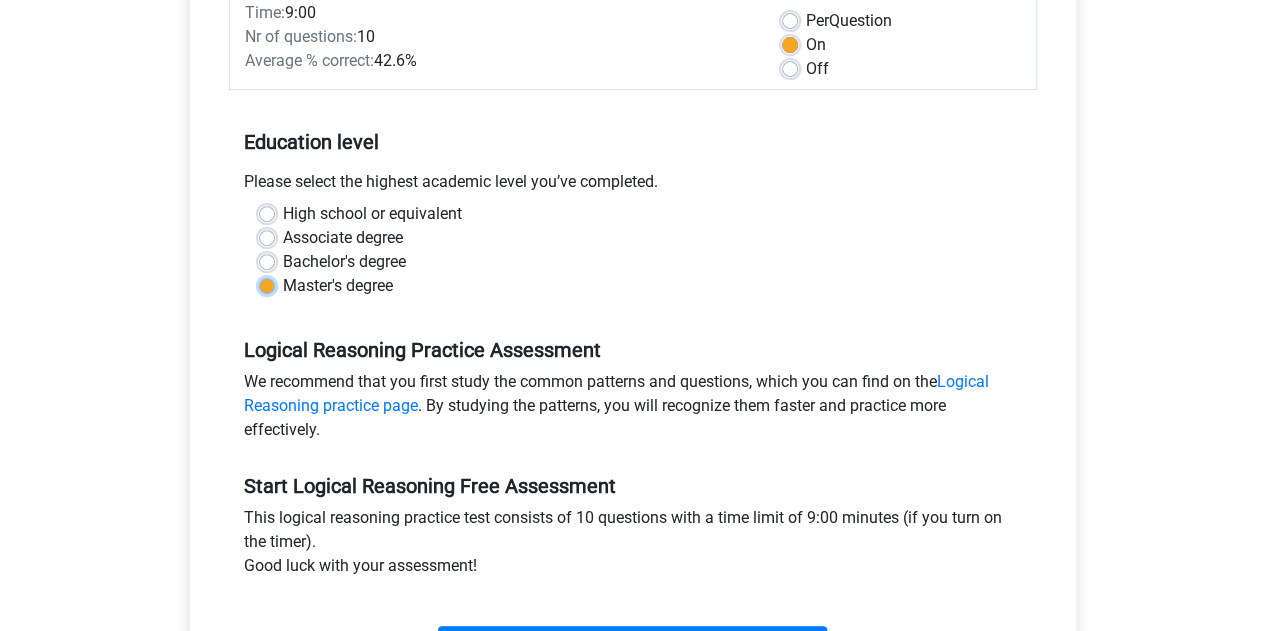 click on "Master's degree" at bounding box center [267, 284] 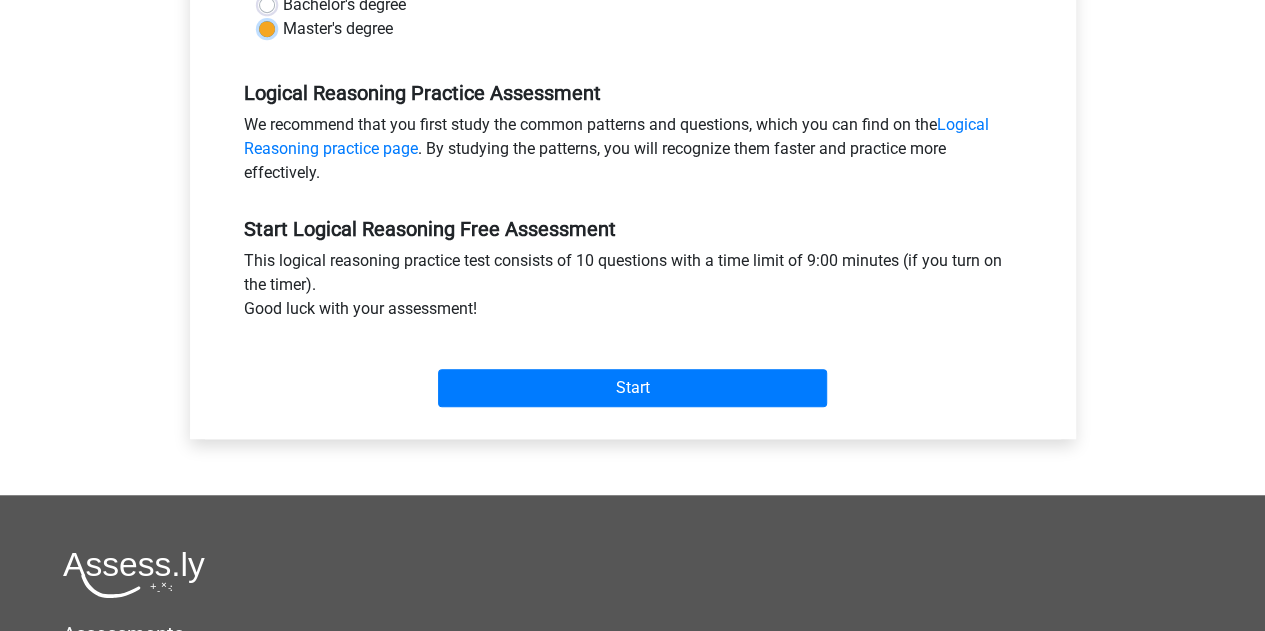 scroll, scrollTop: 600, scrollLeft: 0, axis: vertical 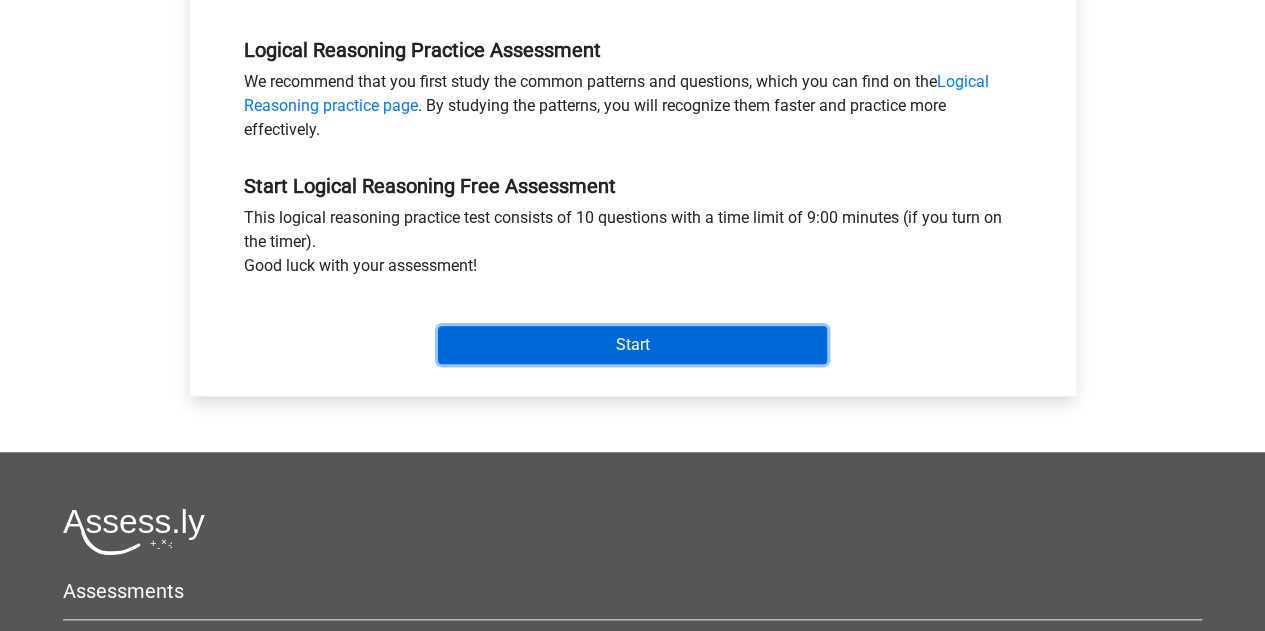 click on "Start" at bounding box center [632, 345] 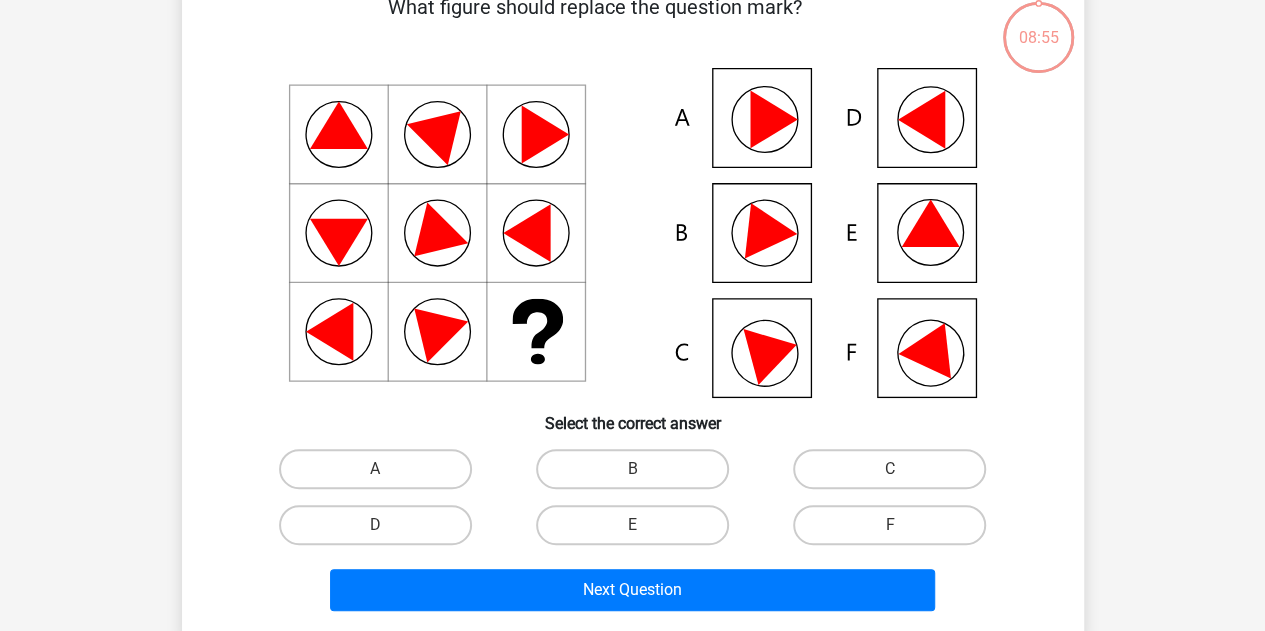 scroll, scrollTop: 100, scrollLeft: 0, axis: vertical 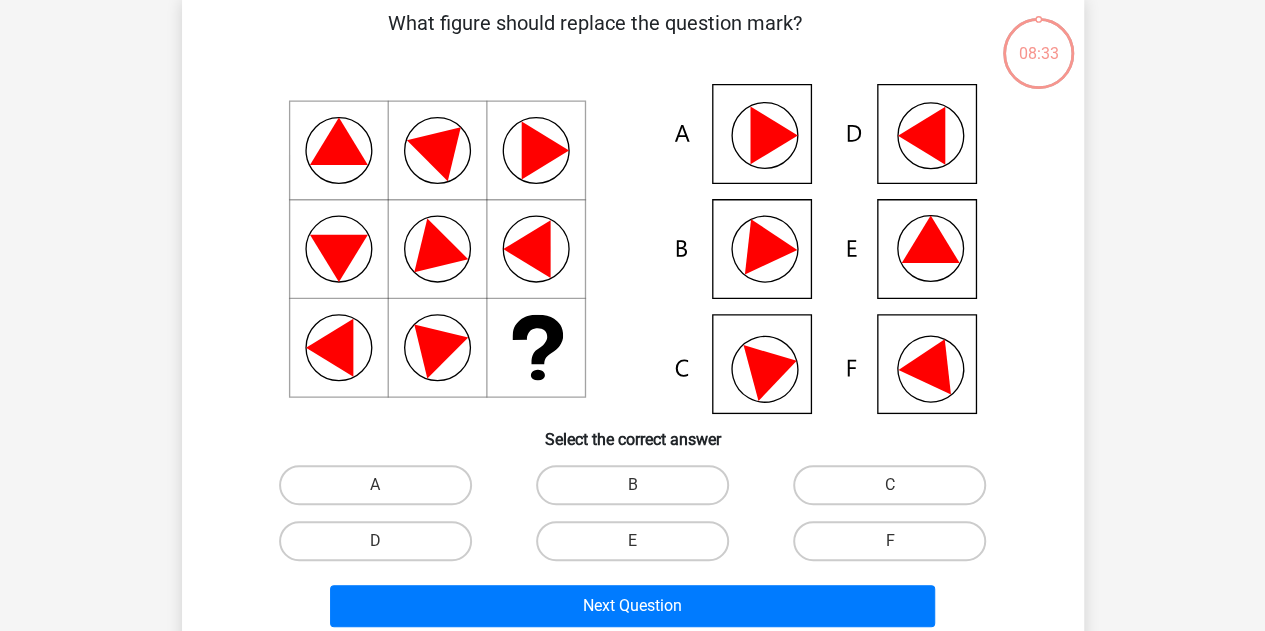 click 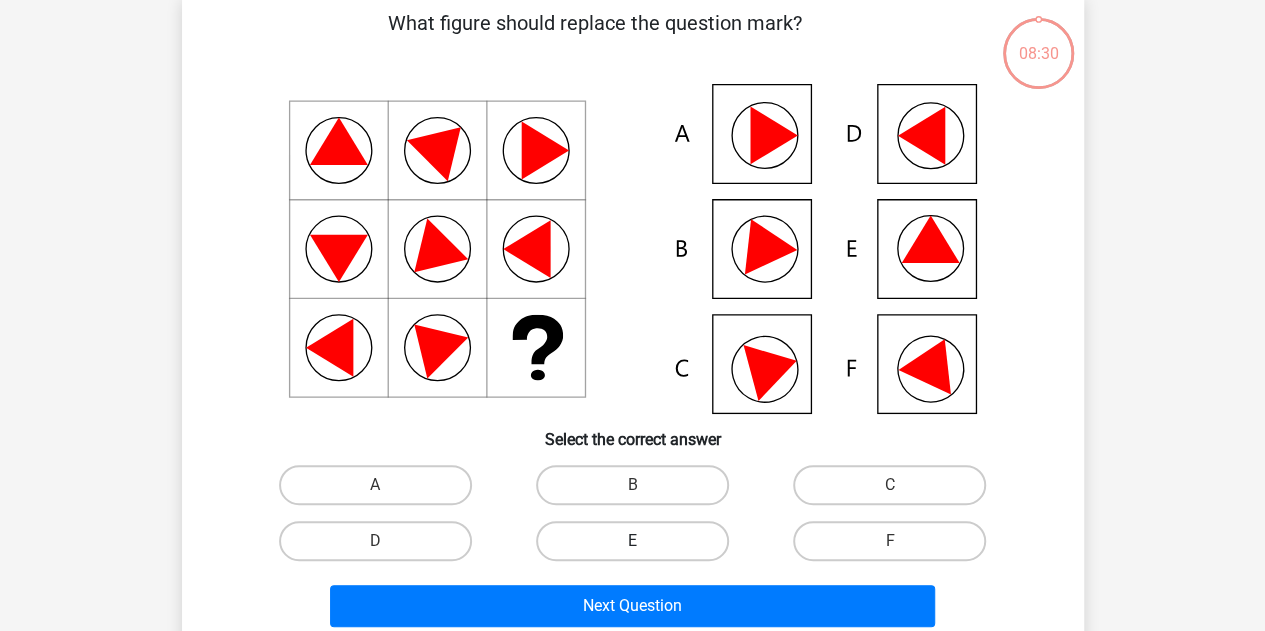 click on "E" at bounding box center (632, 541) 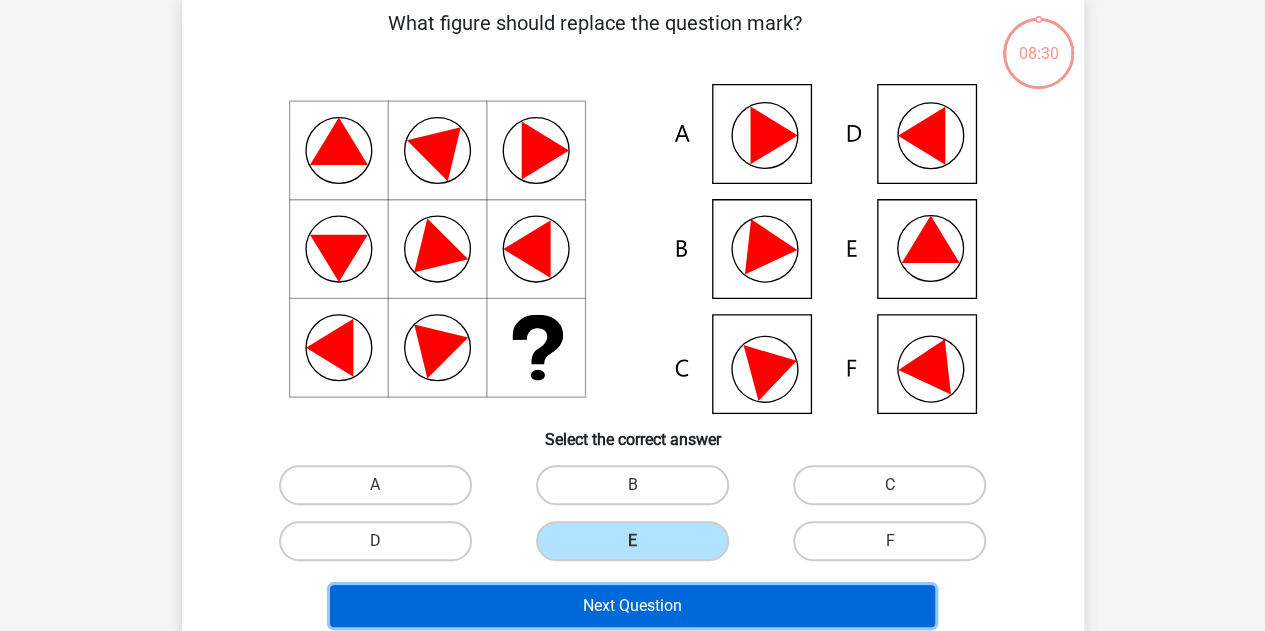 click on "Next Question" at bounding box center (632, 606) 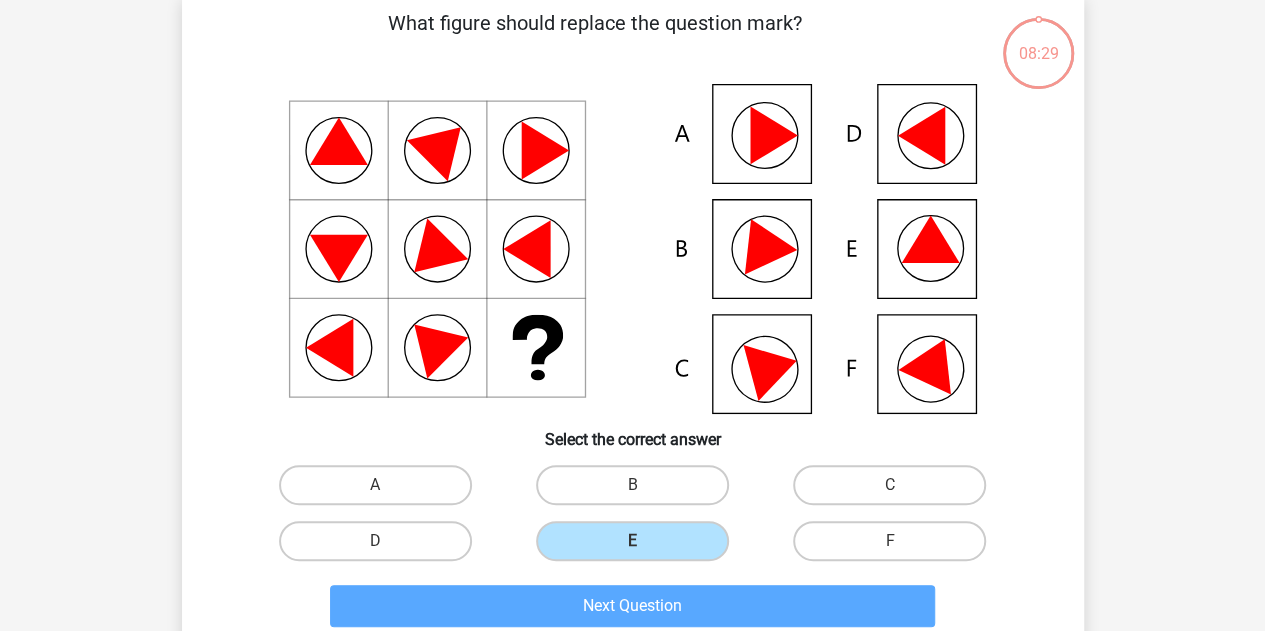 scroll, scrollTop: 92, scrollLeft: 0, axis: vertical 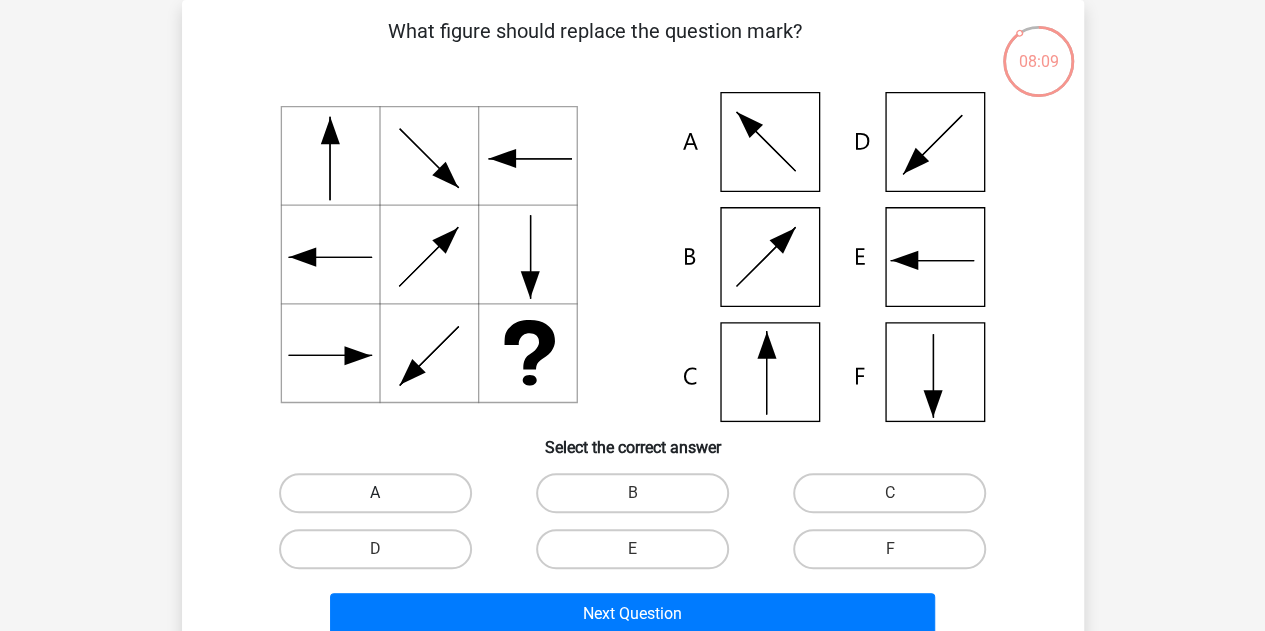 click on "A" at bounding box center (375, 493) 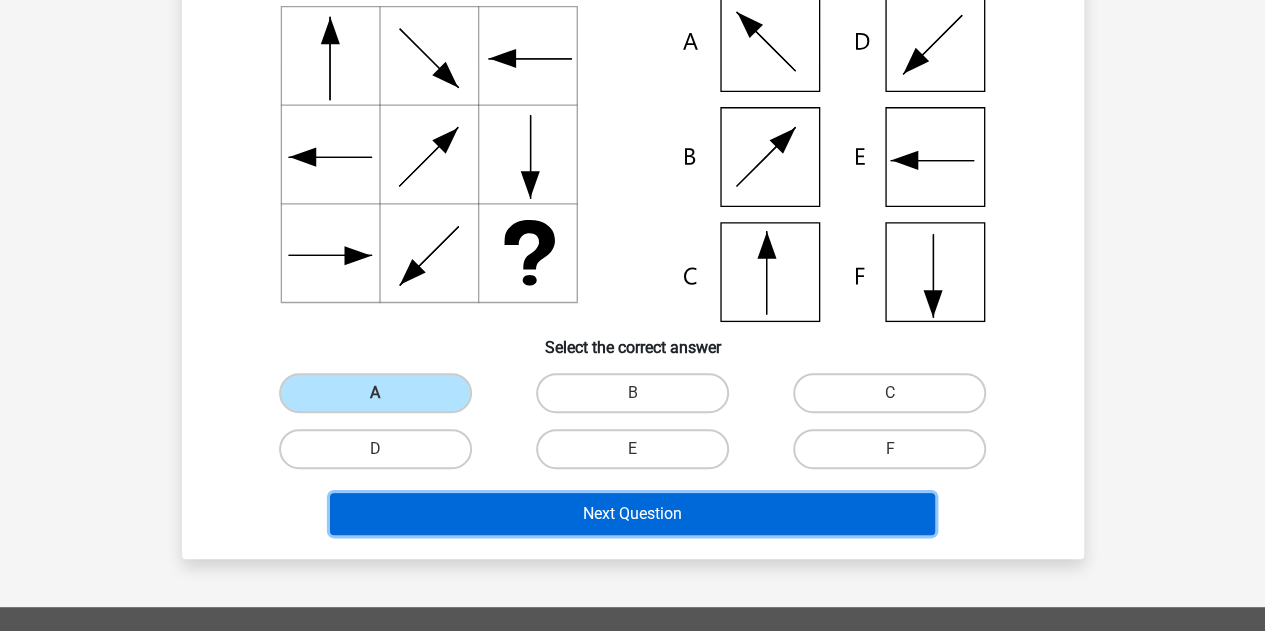 click on "Next Question" at bounding box center [632, 514] 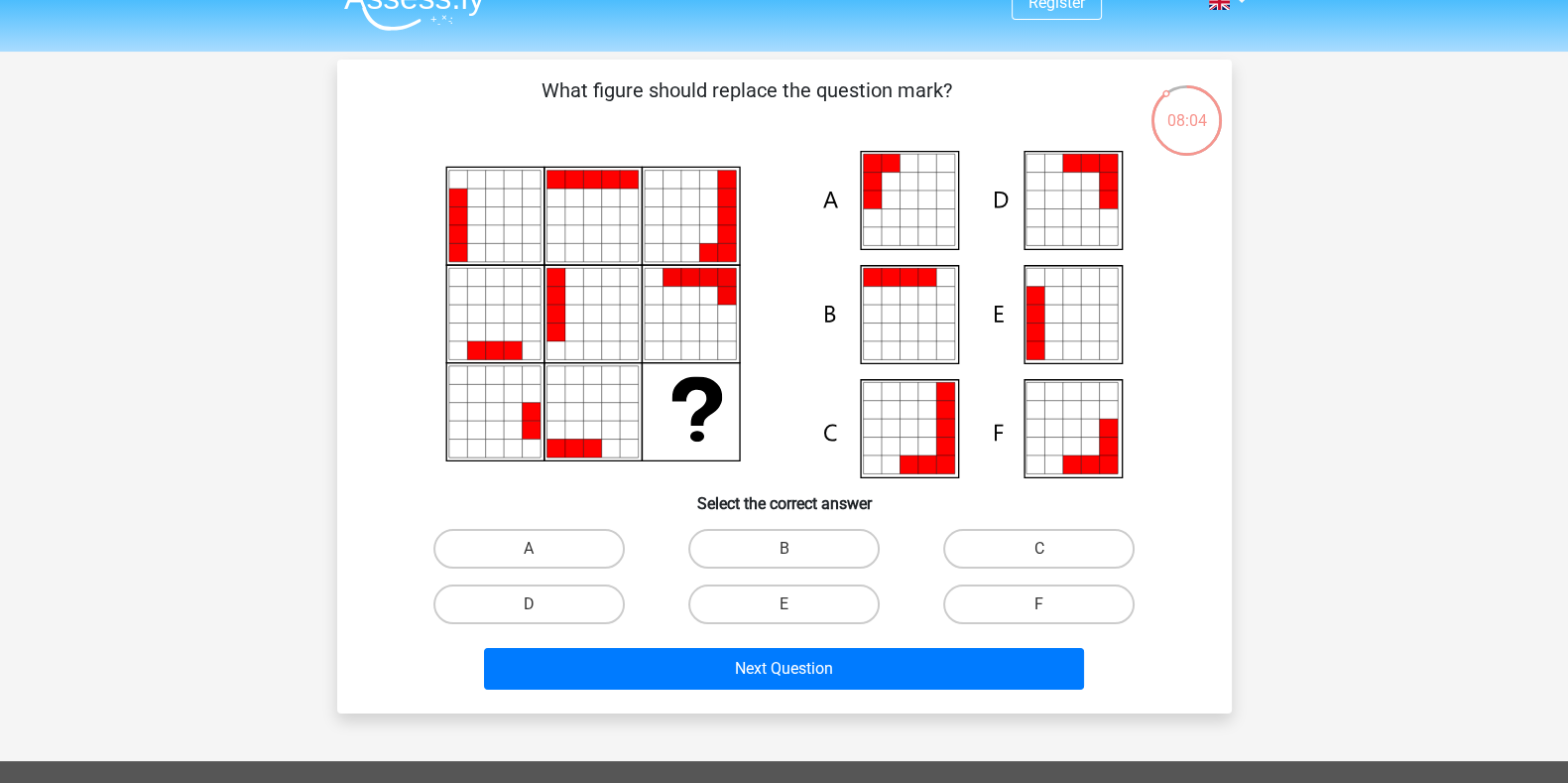 scroll, scrollTop: 0, scrollLeft: 0, axis: both 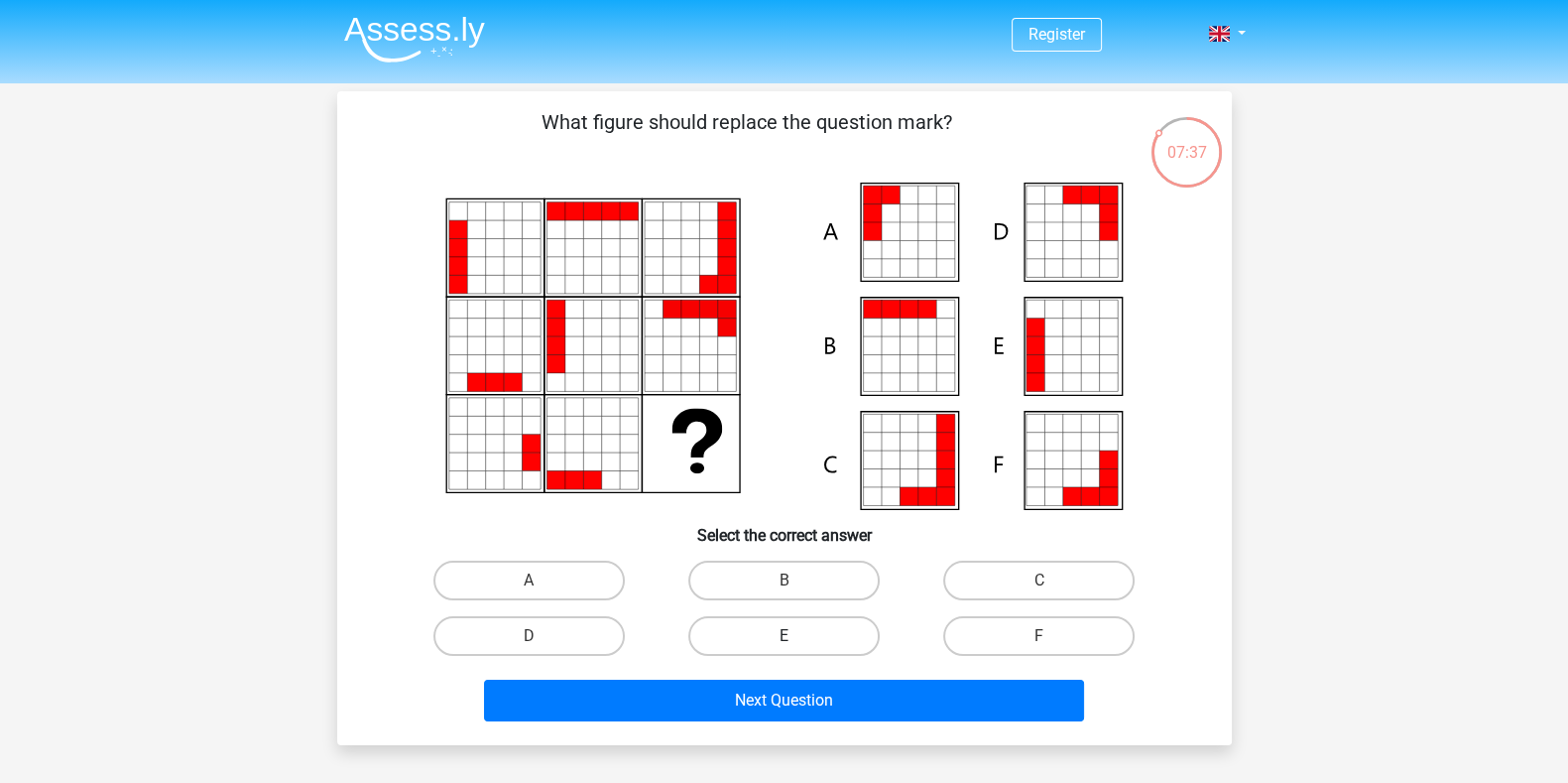 click on "E" at bounding box center (784, 636) 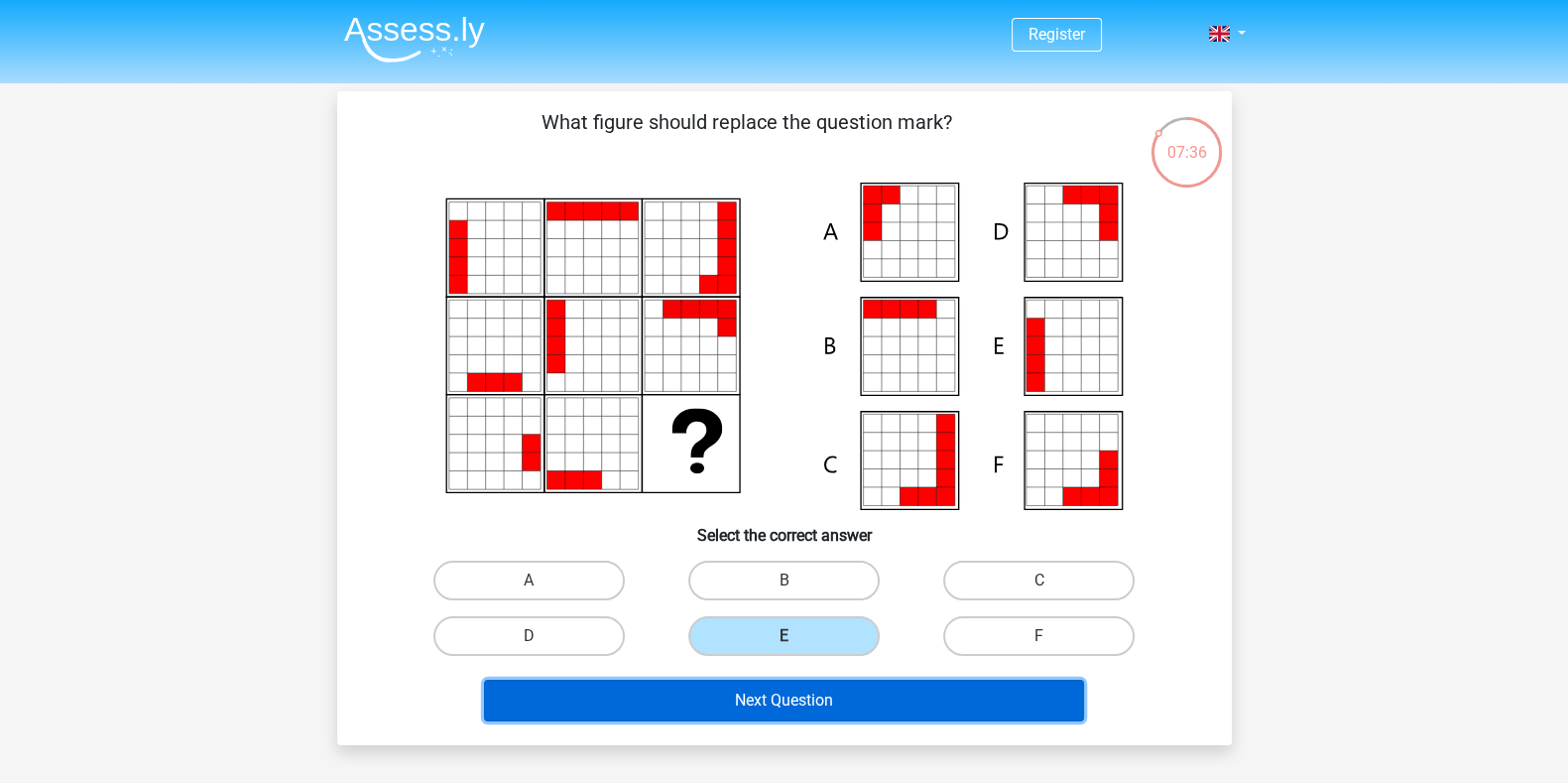 click on "Next Question" at bounding box center [784, 701] 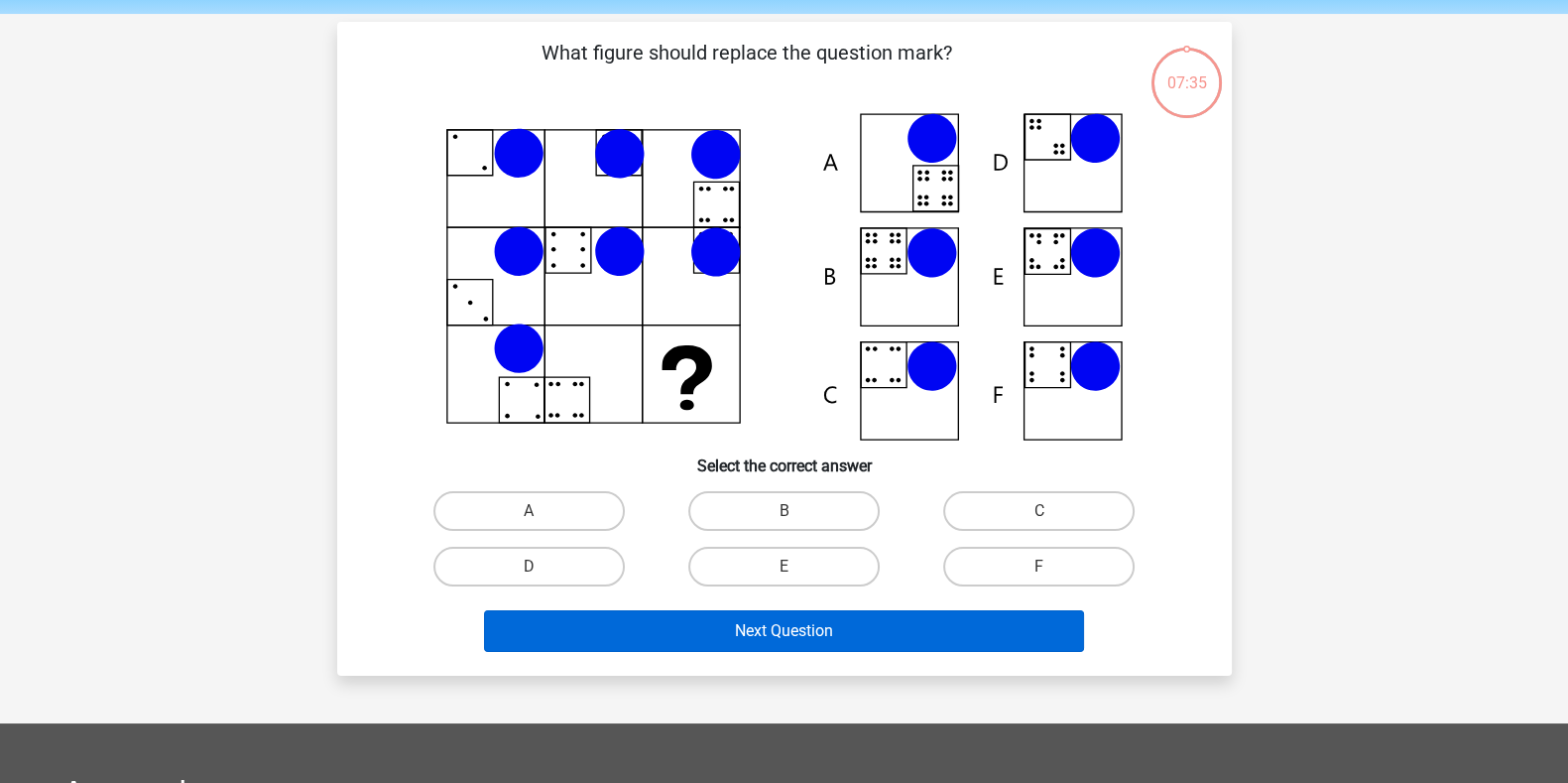 scroll, scrollTop: 91, scrollLeft: 0, axis: vertical 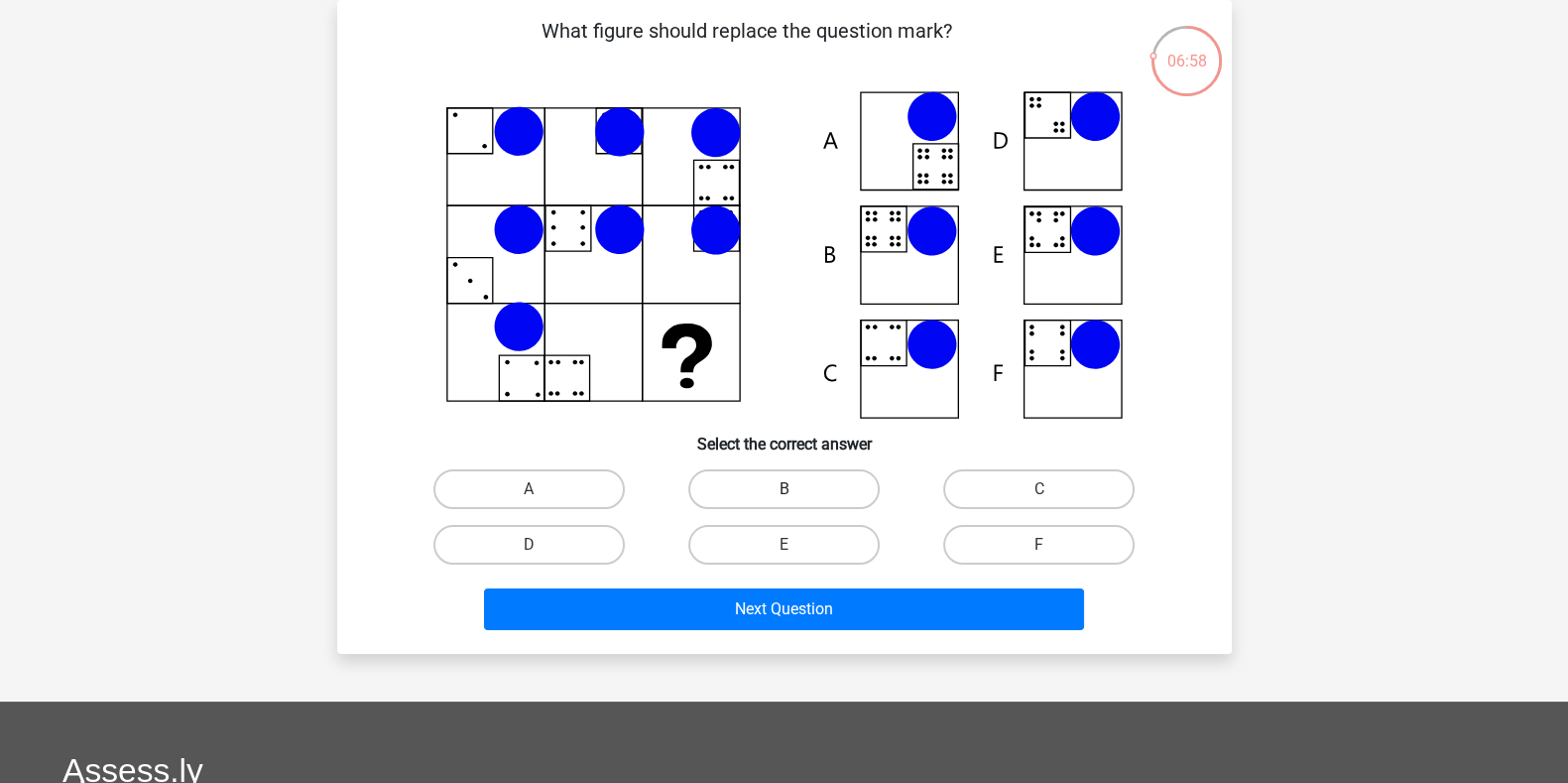 click on "B" at bounding box center (784, 489) 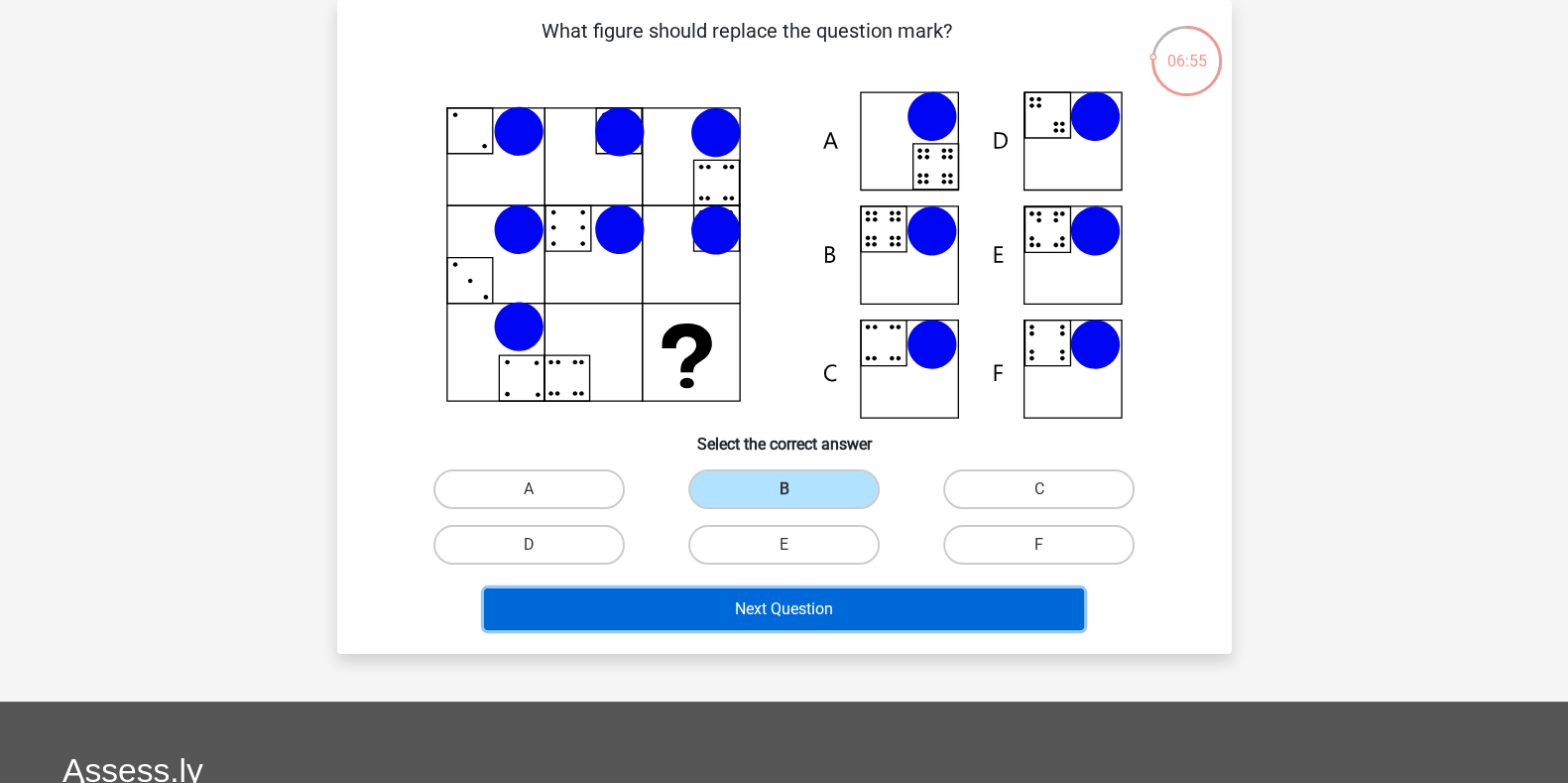 click on "Next Question" at bounding box center (784, 609) 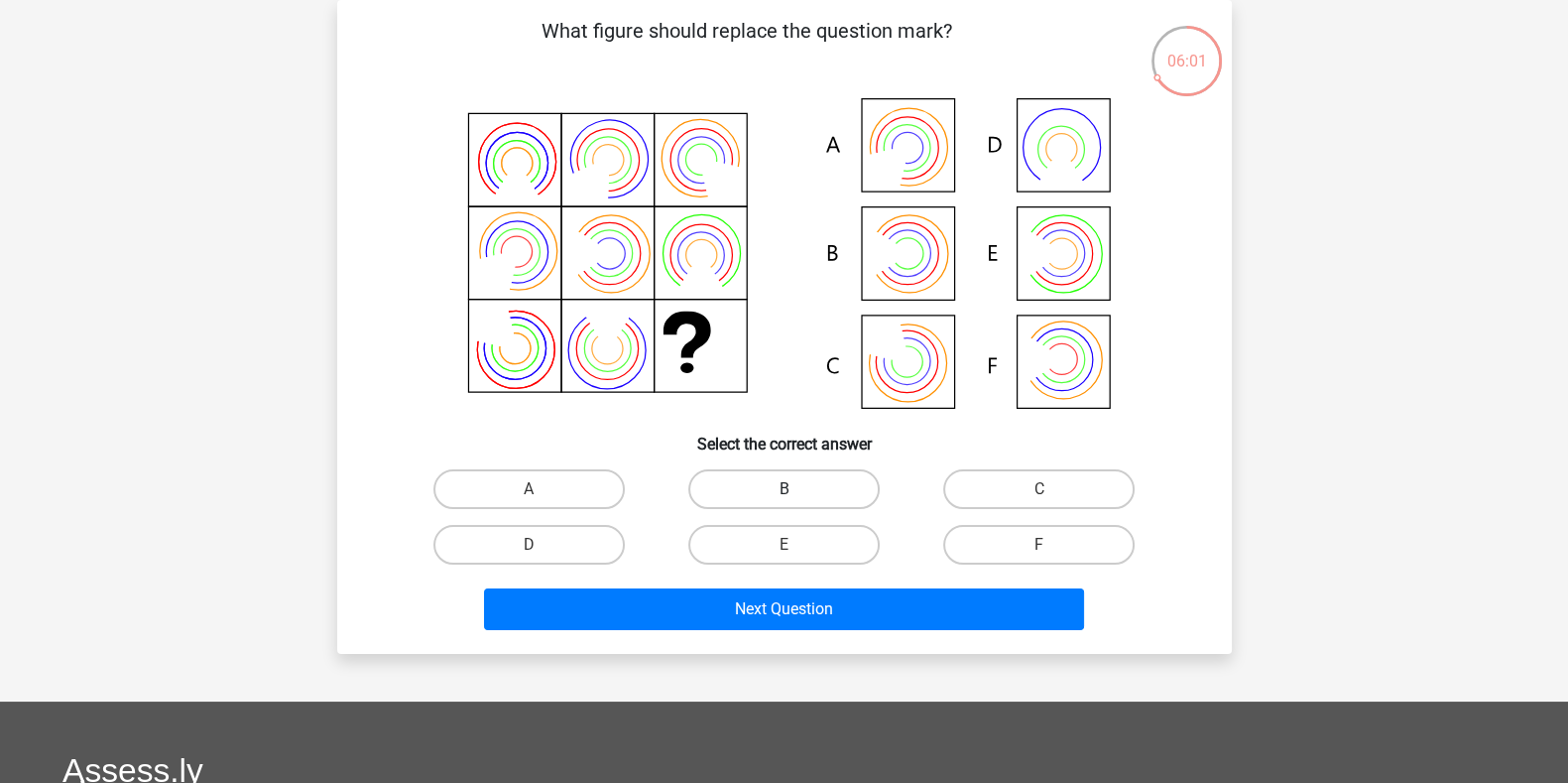 click on "B" at bounding box center (784, 489) 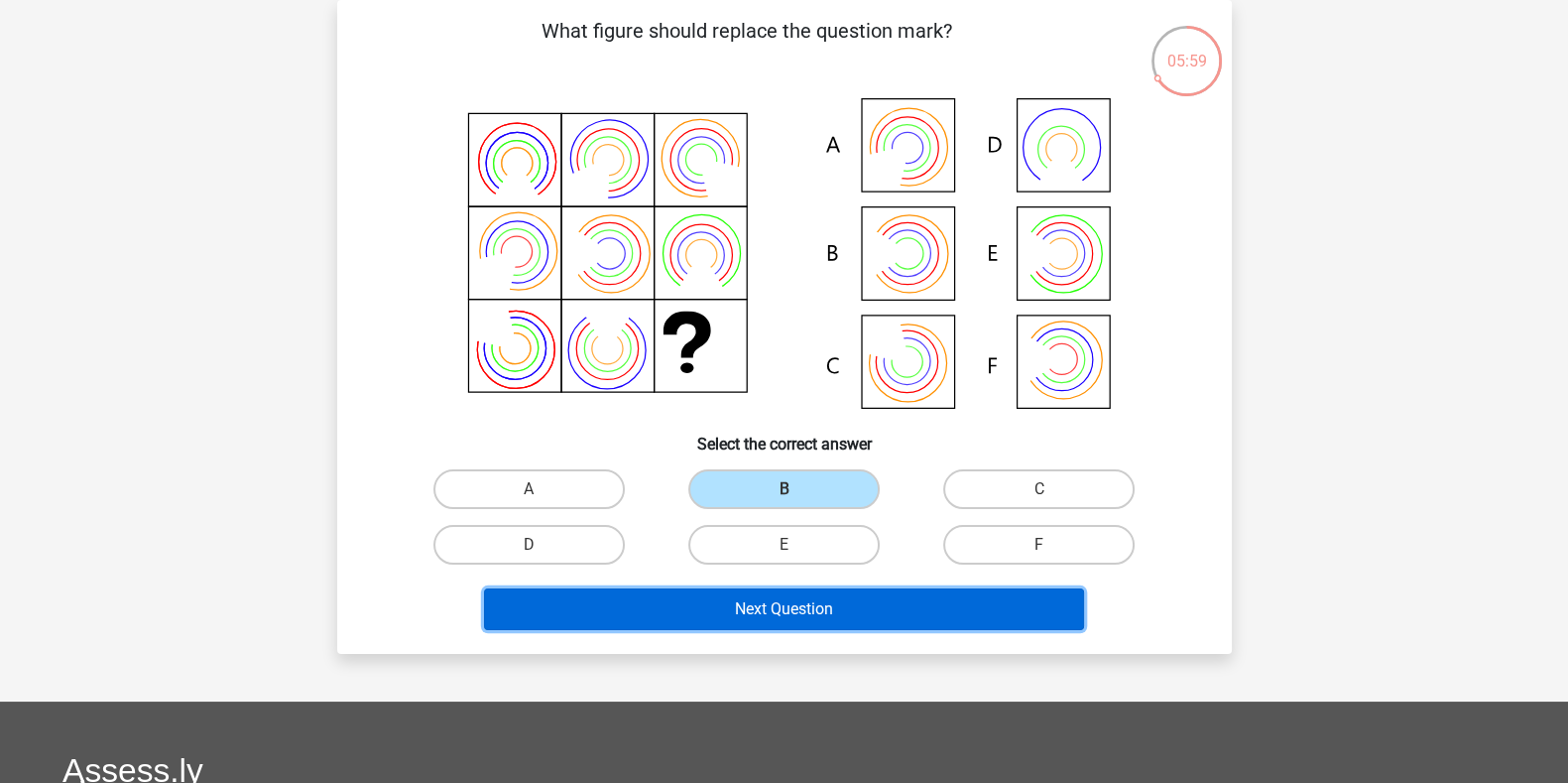 click on "Next Question" at bounding box center (784, 609) 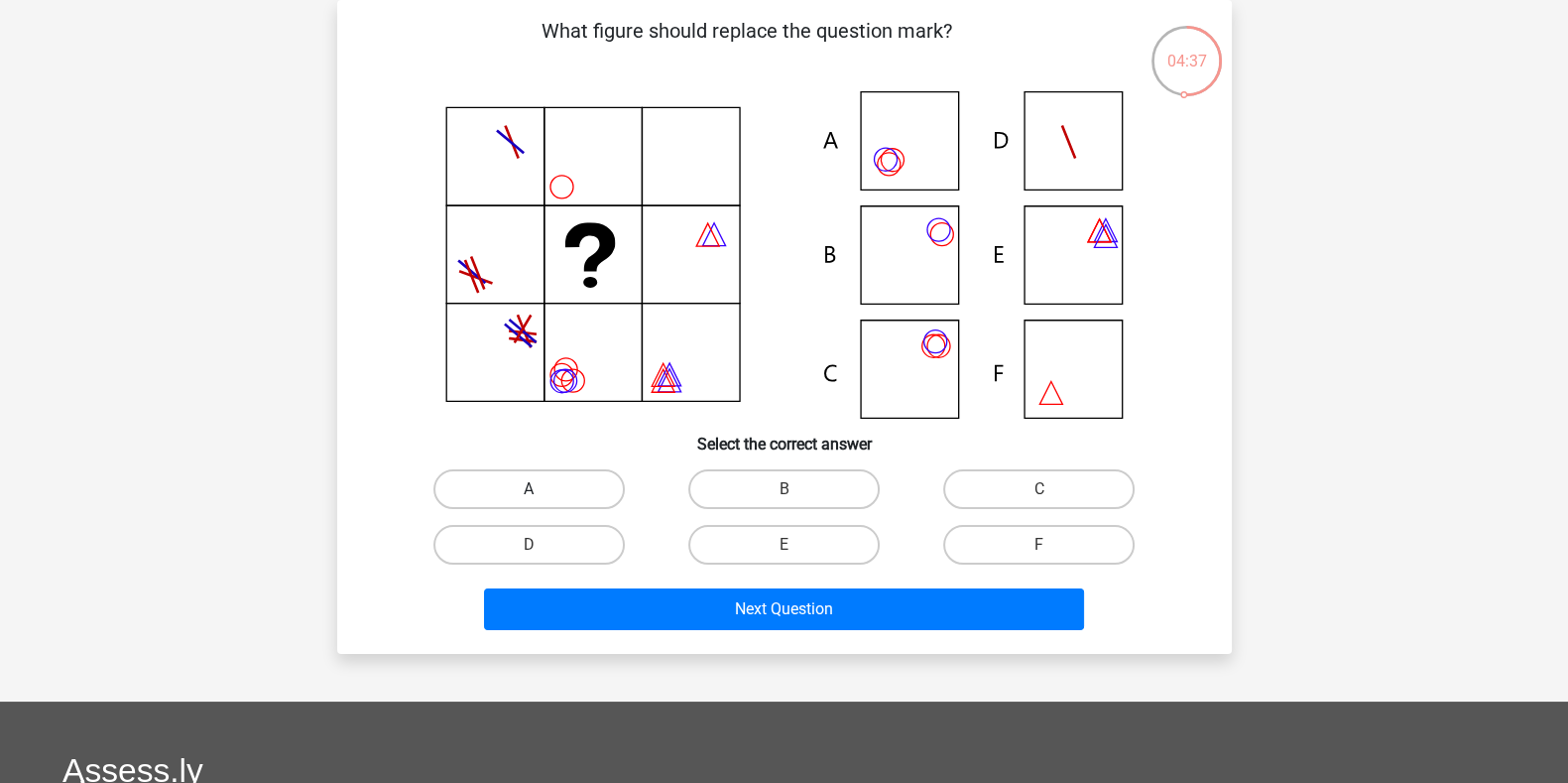click on "A" at bounding box center [529, 489] 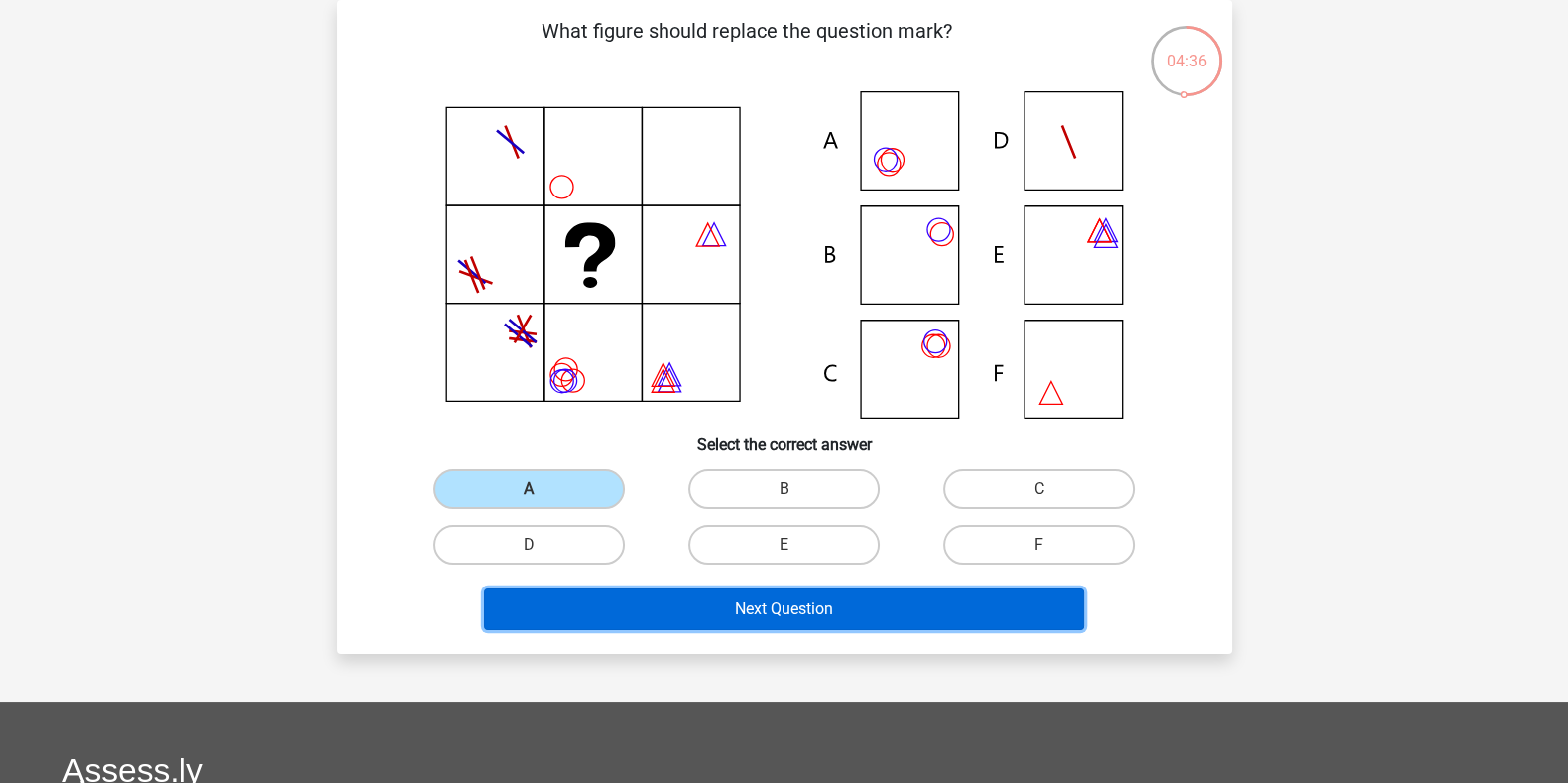 click on "Next Question" at bounding box center (784, 609) 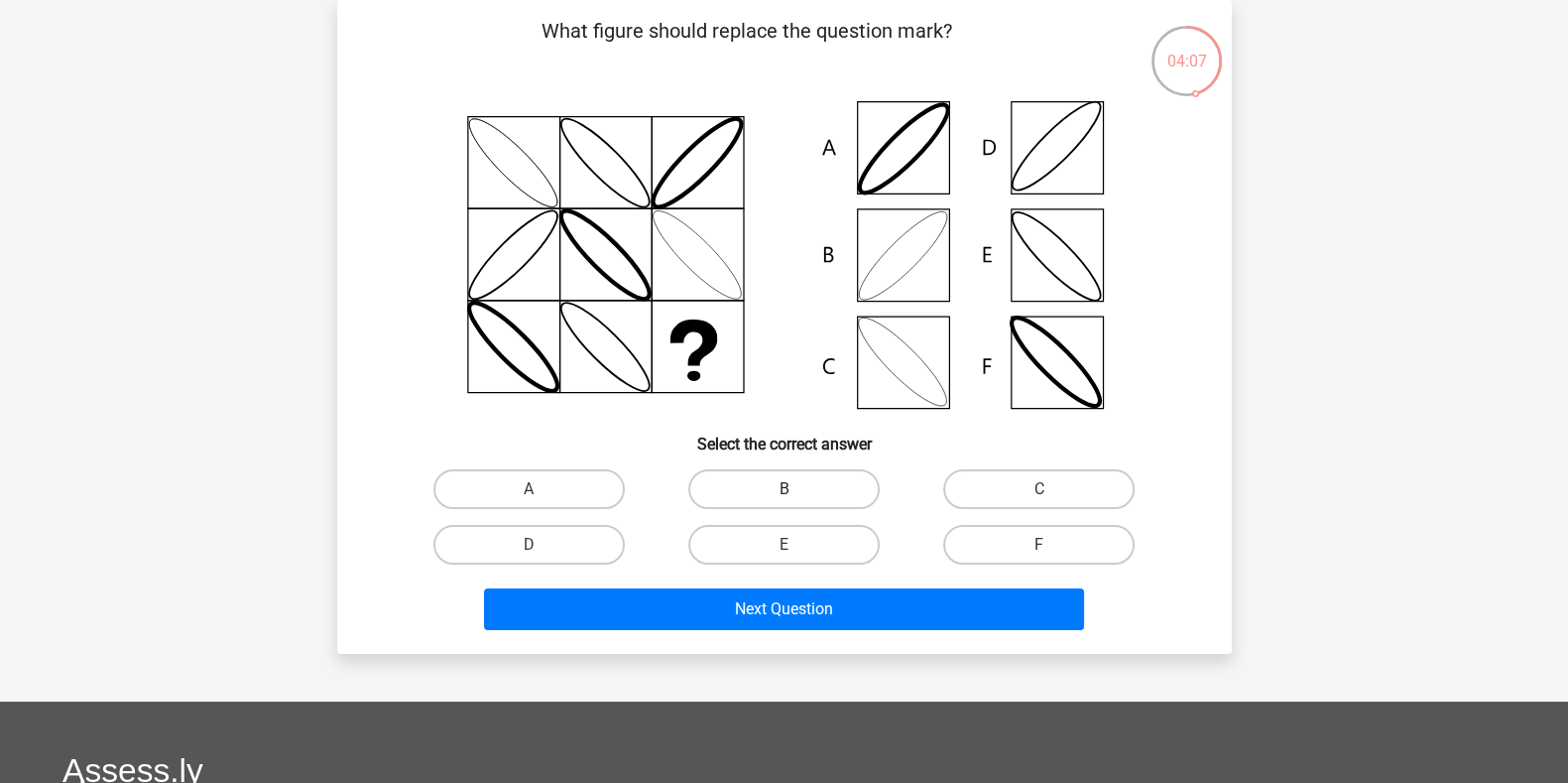 click on "B" at bounding box center (784, 489) 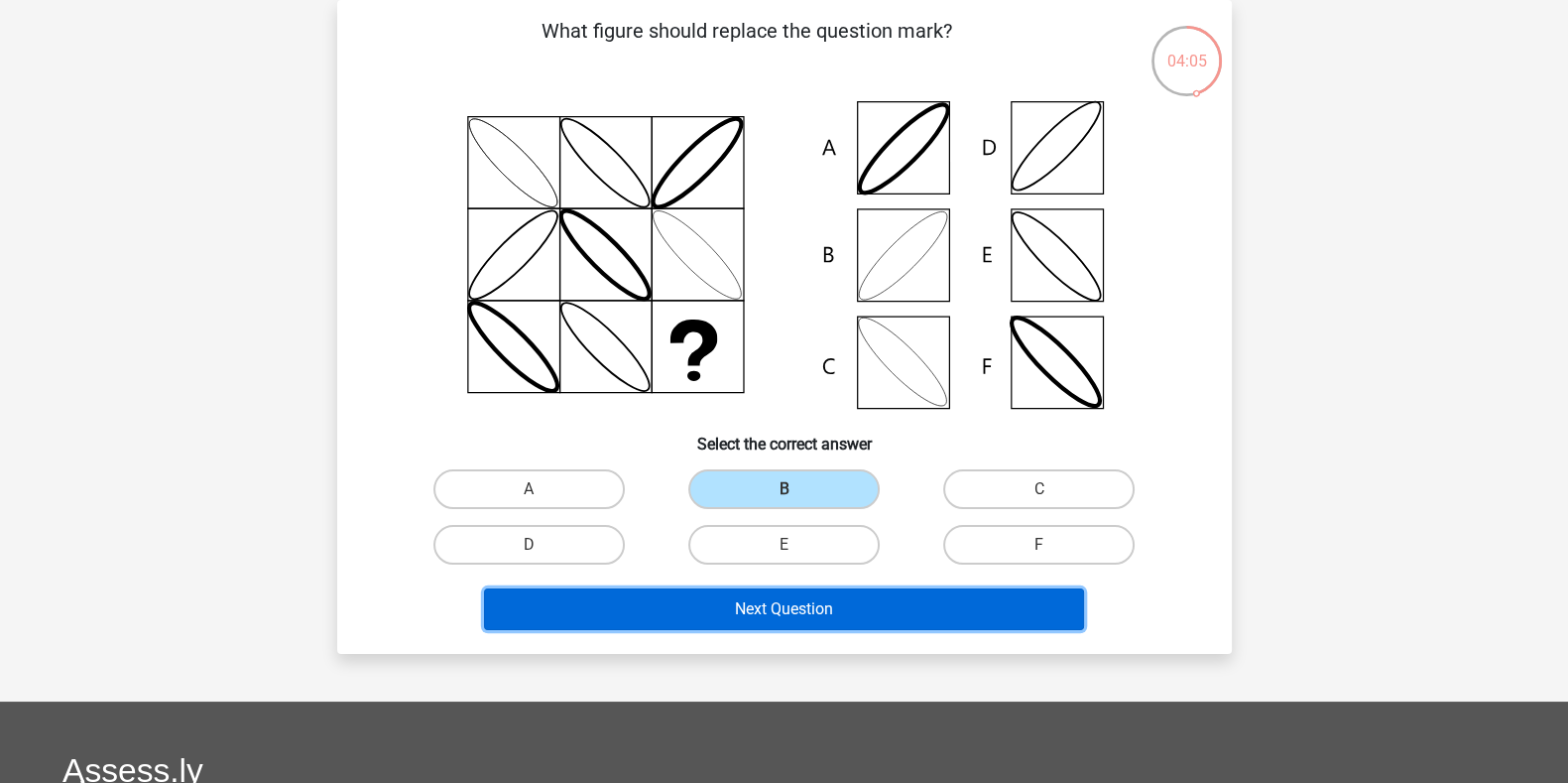 click on "Next Question" at bounding box center [784, 609] 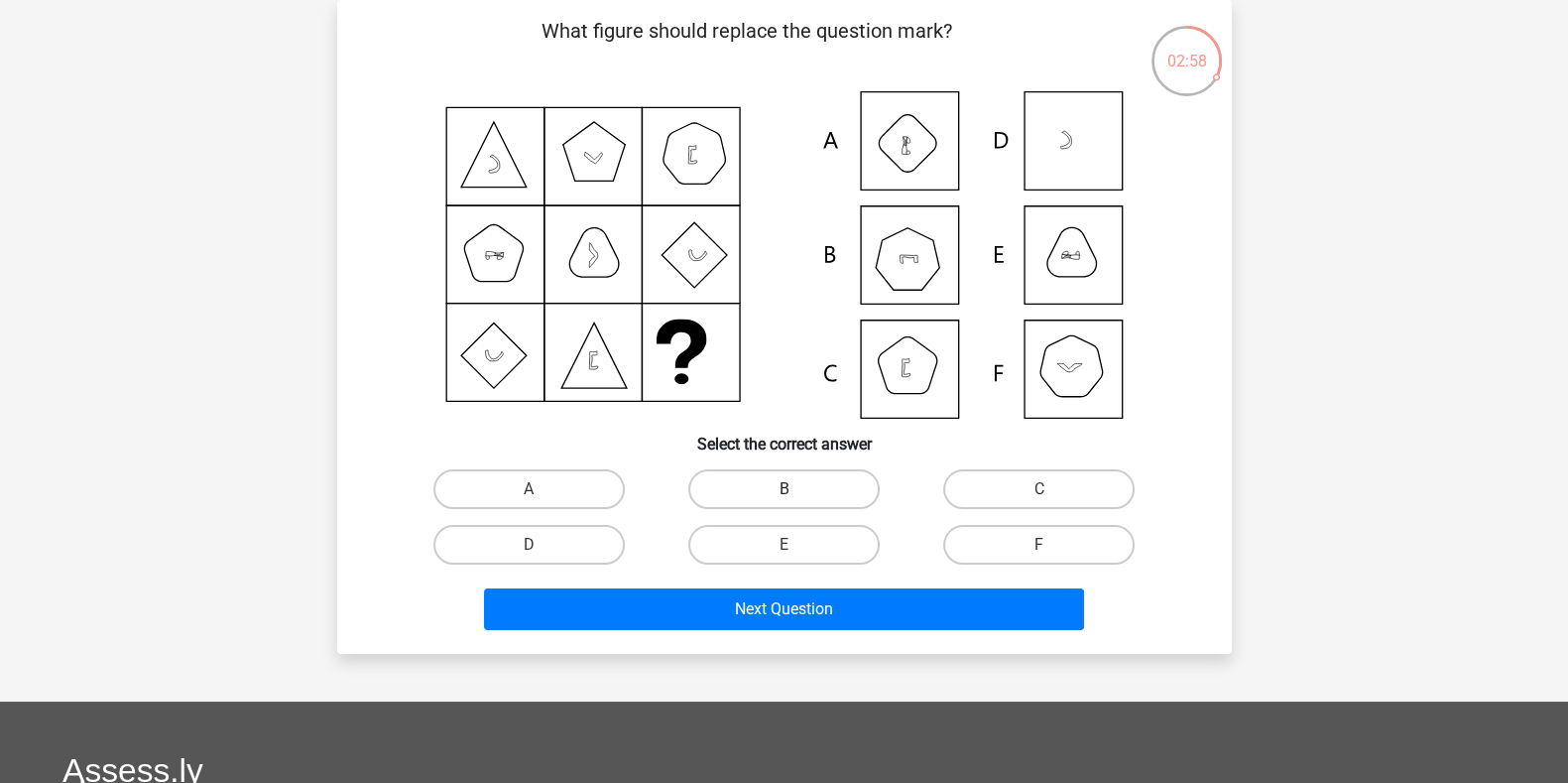 click on "B" at bounding box center [784, 489] 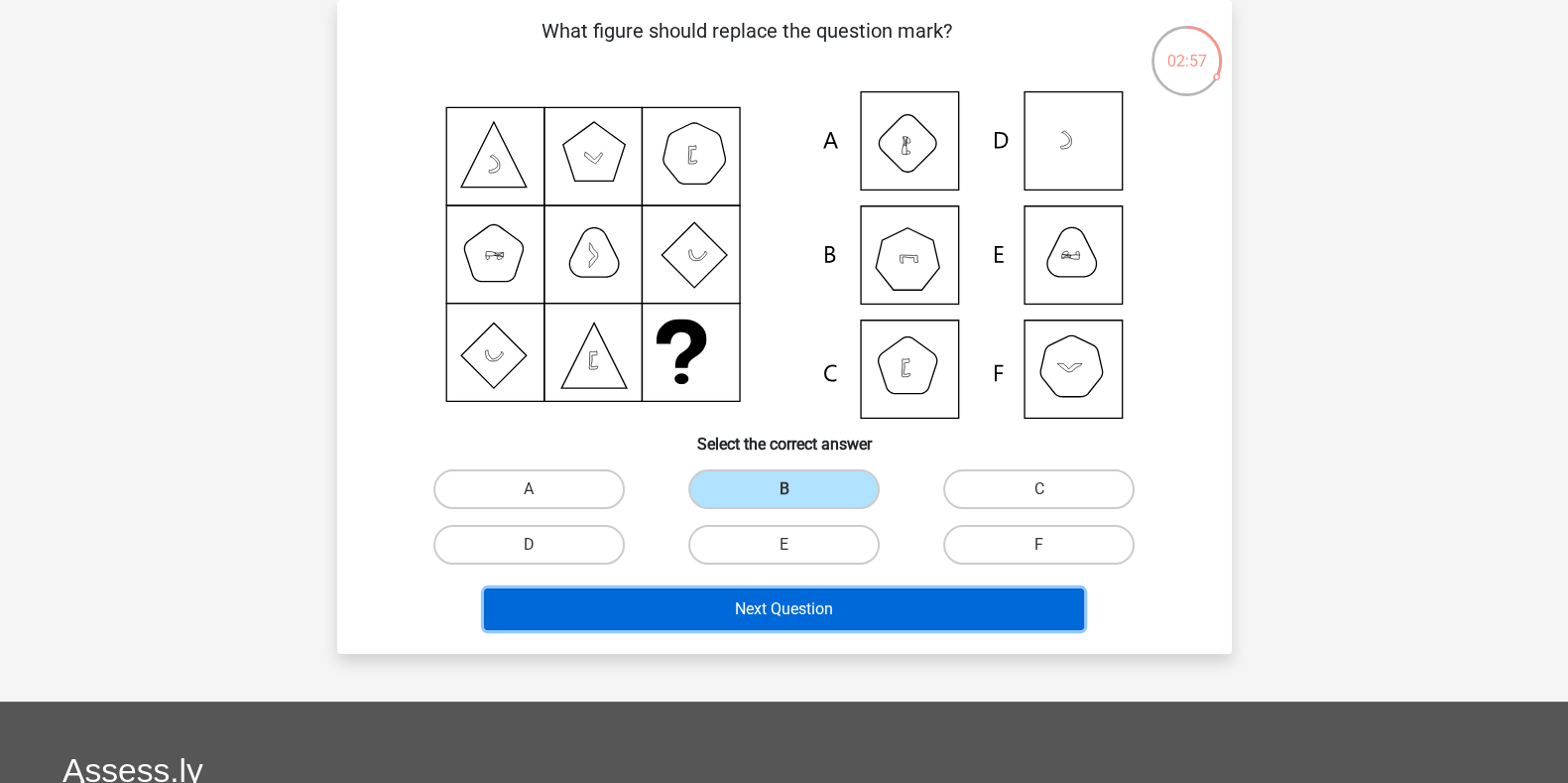click on "Next Question" at bounding box center (784, 609) 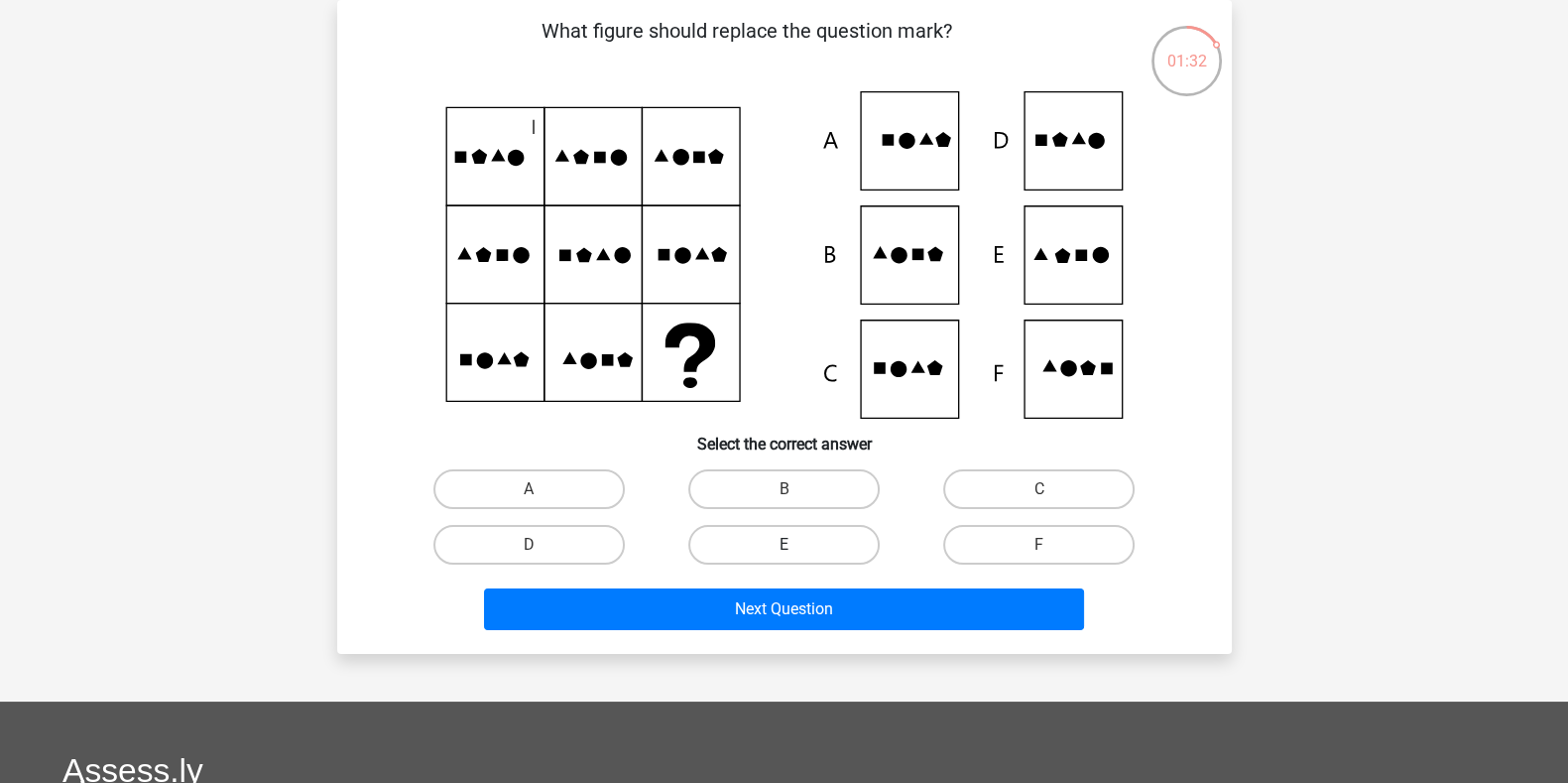 click on "E" at bounding box center [784, 545] 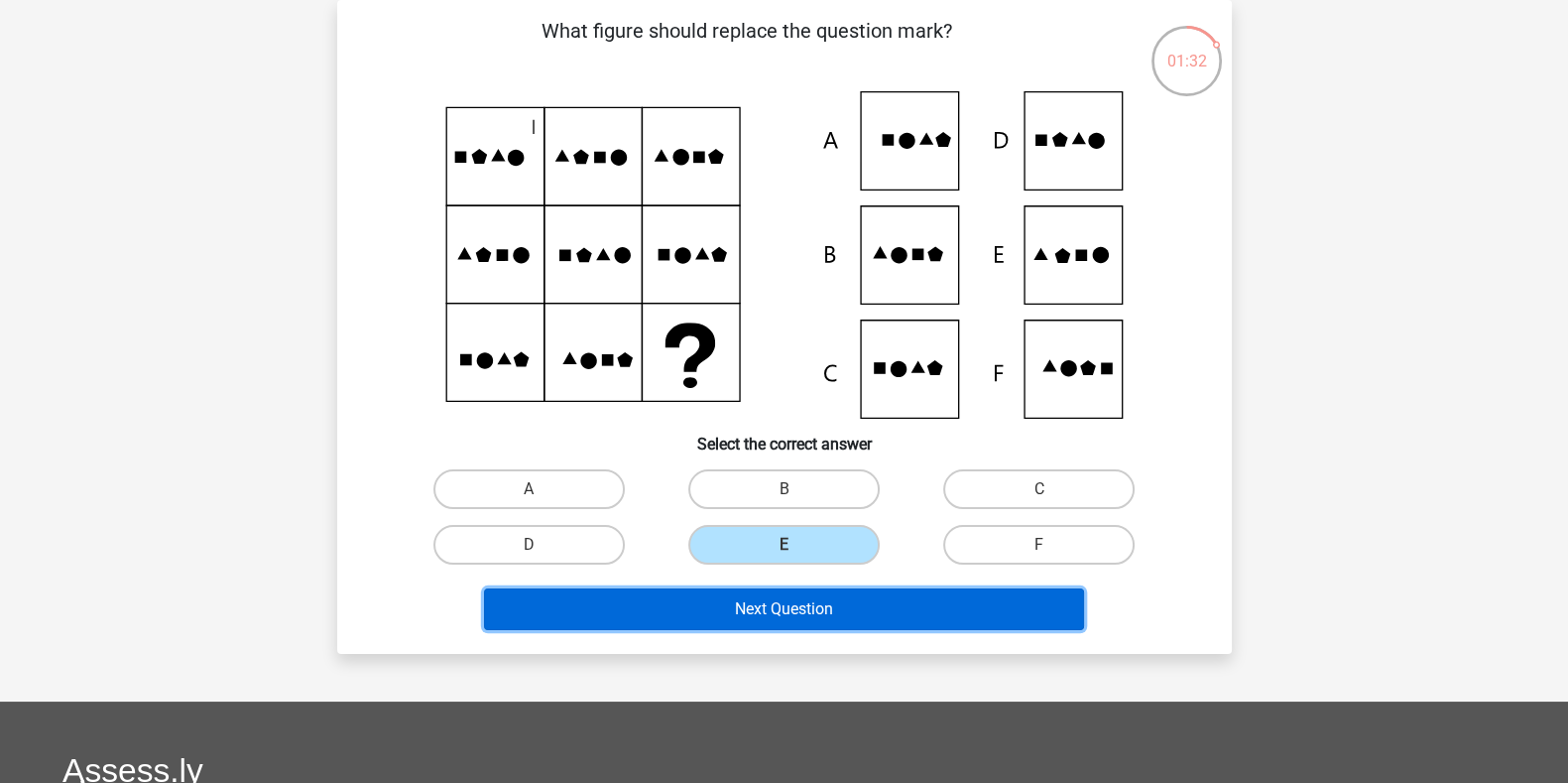 click on "Next Question" at bounding box center (784, 609) 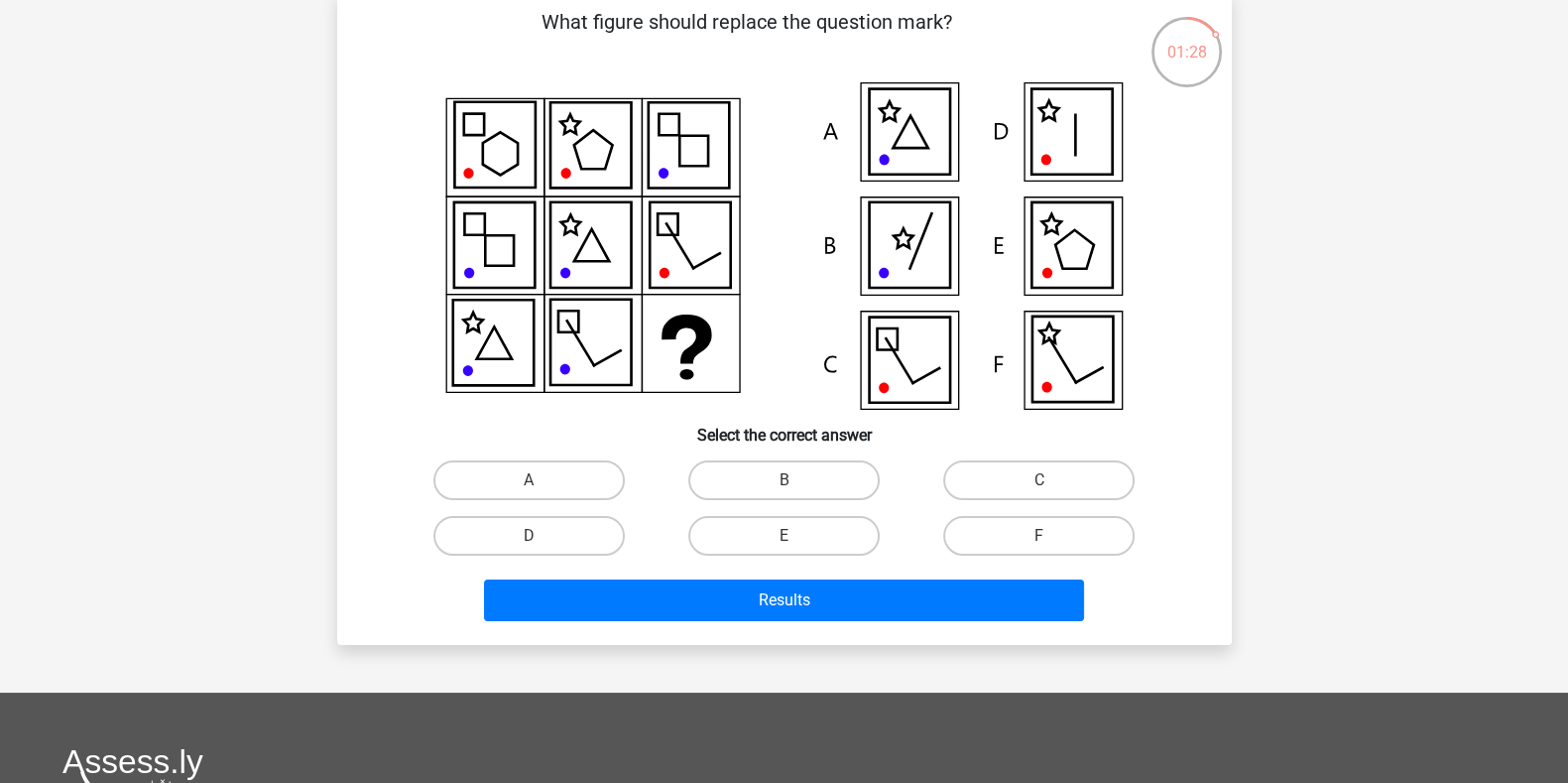 scroll, scrollTop: 123, scrollLeft: 0, axis: vertical 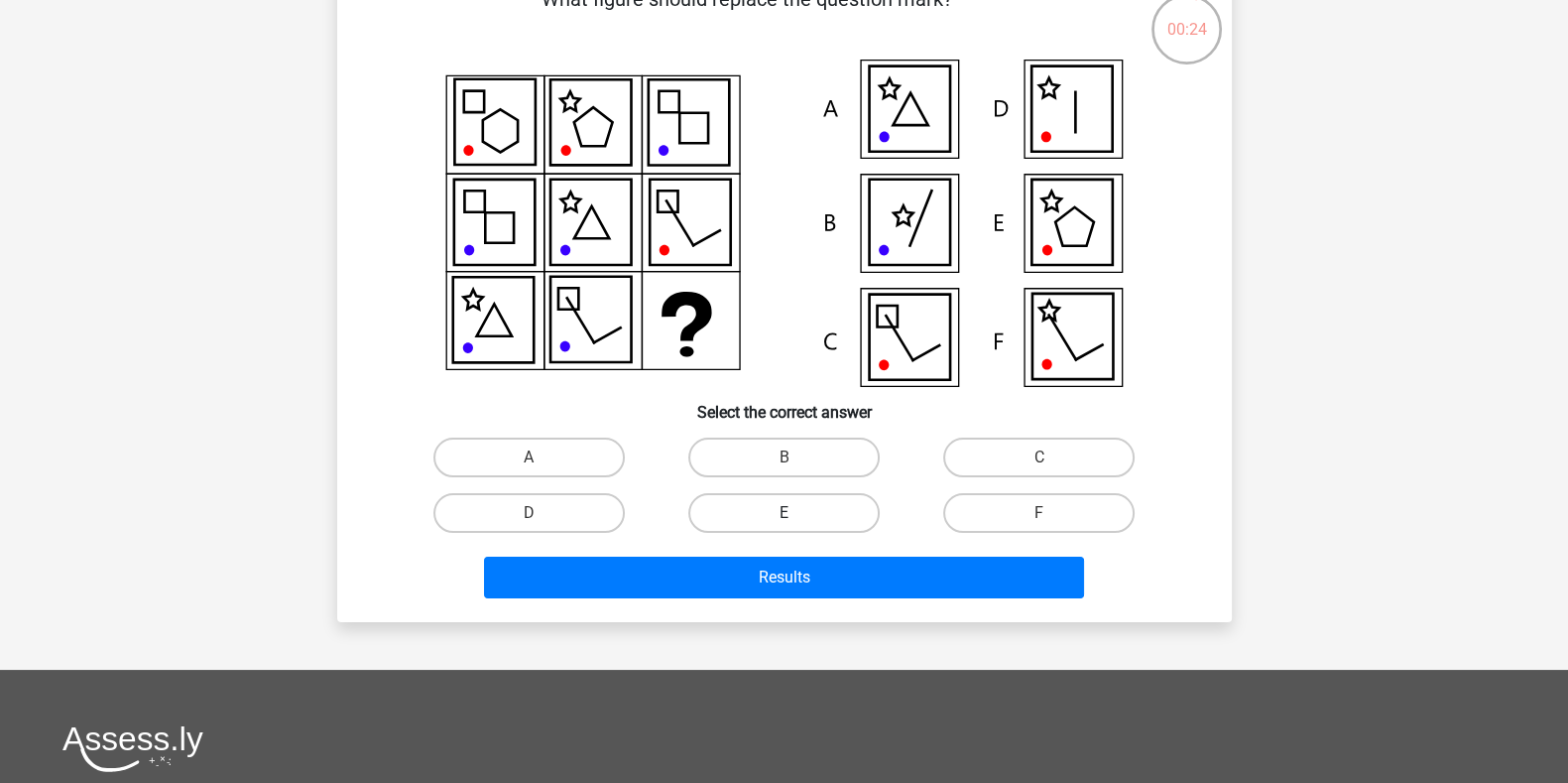 click on "E" at bounding box center [784, 513] 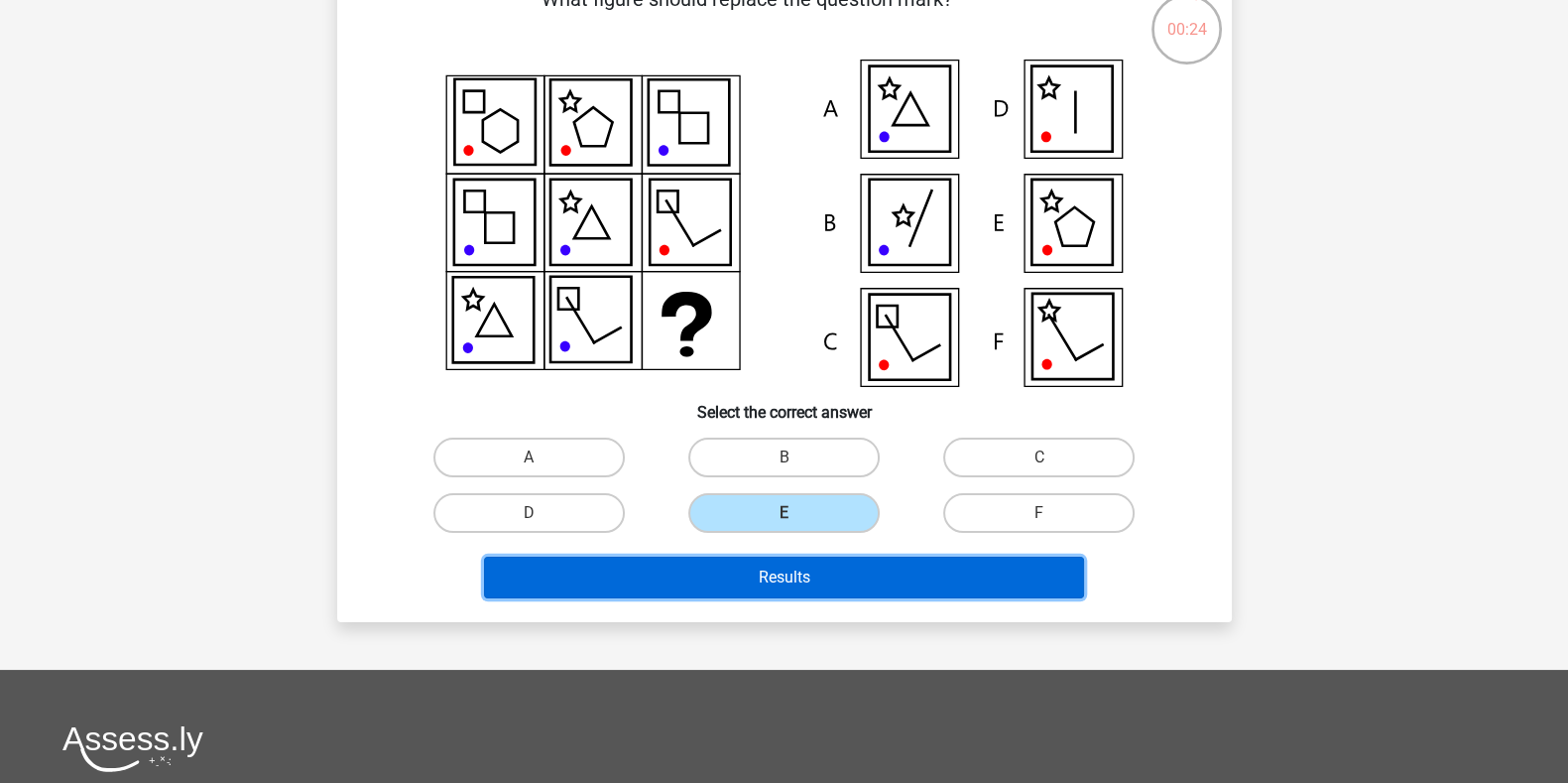 click on "Results" at bounding box center (784, 578) 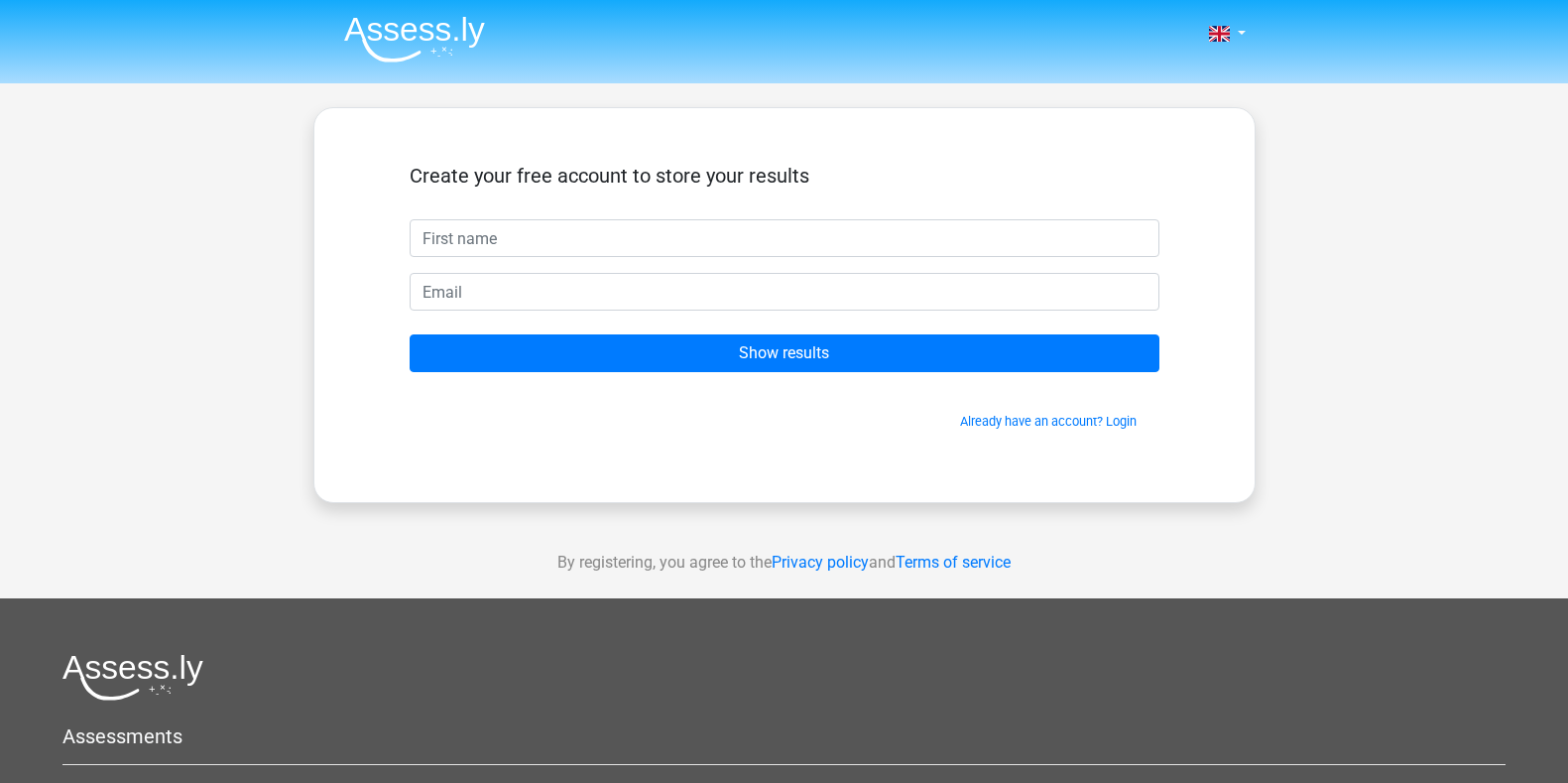 scroll, scrollTop: 0, scrollLeft: 0, axis: both 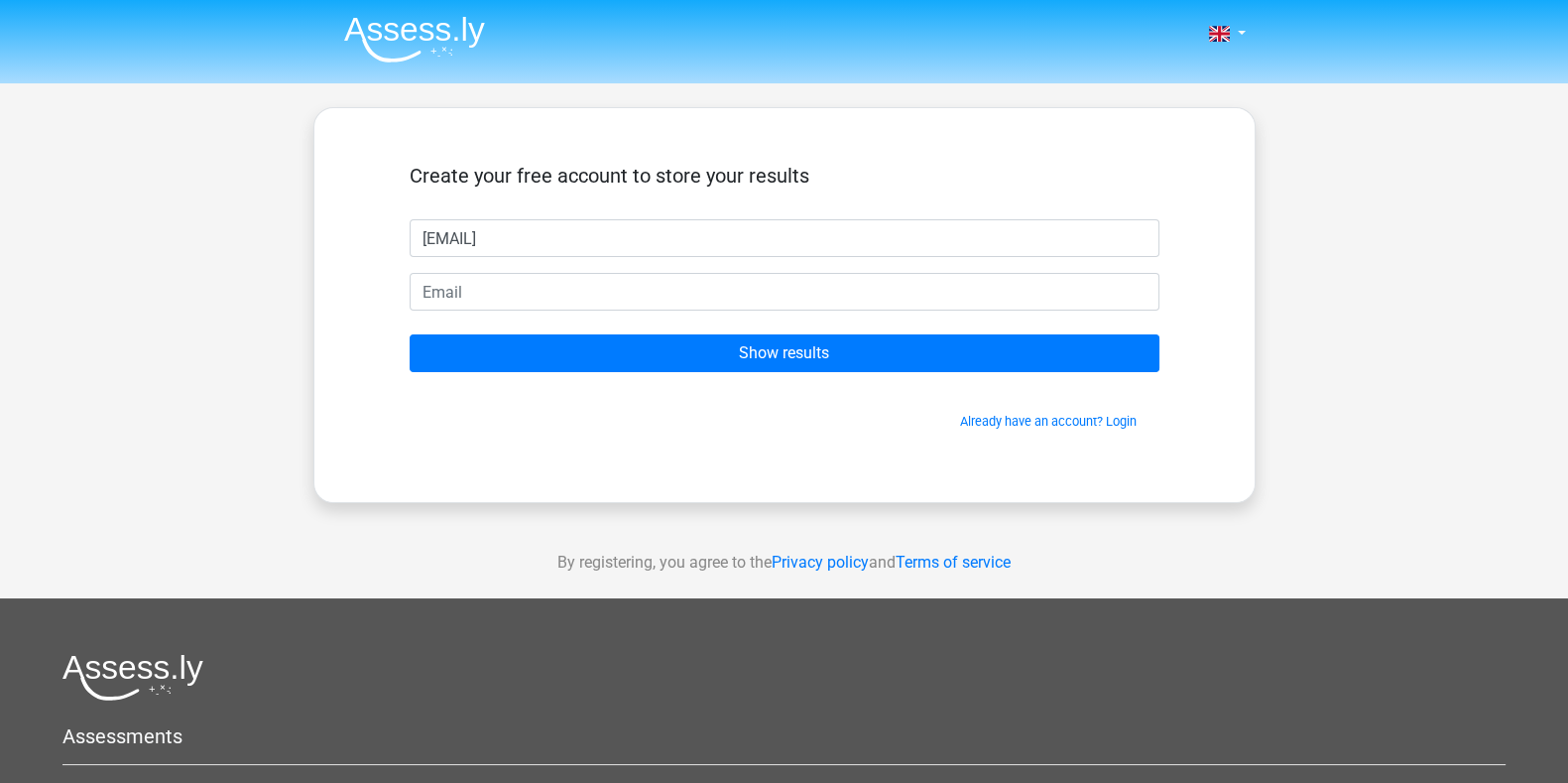type on "[EMAIL]" 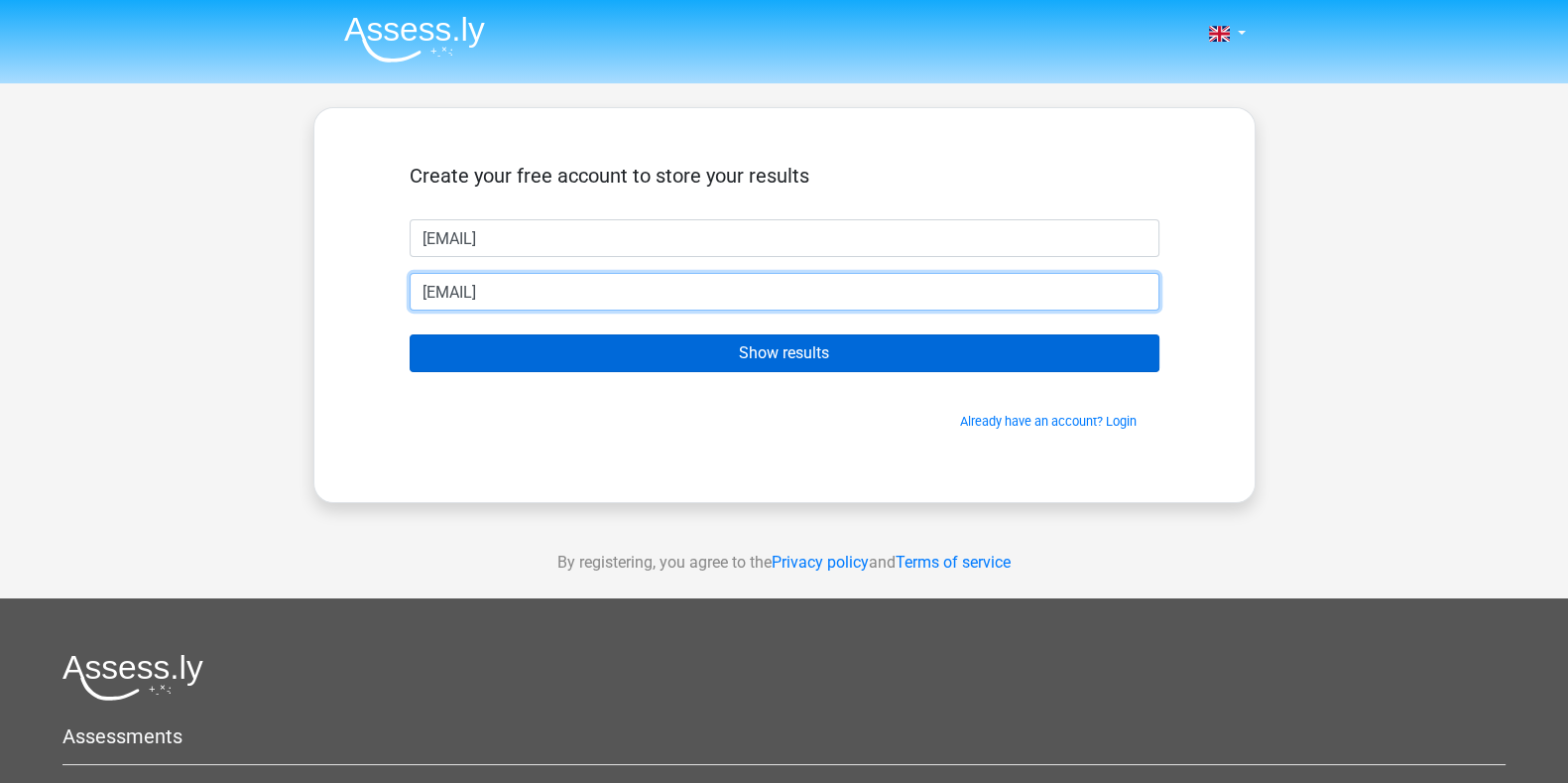 type on "[EMAIL]" 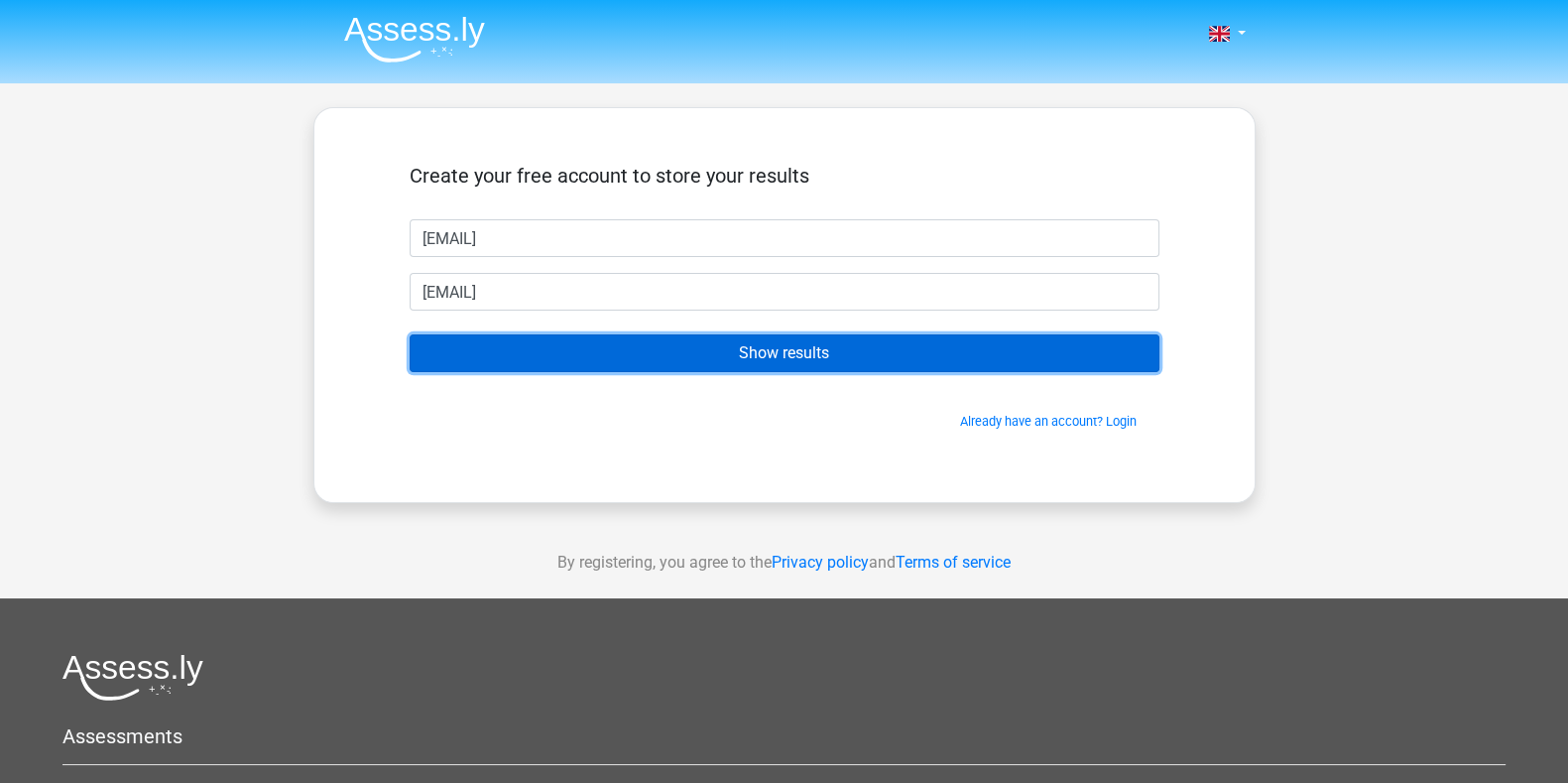 click on "Show results" at bounding box center [784, 353] 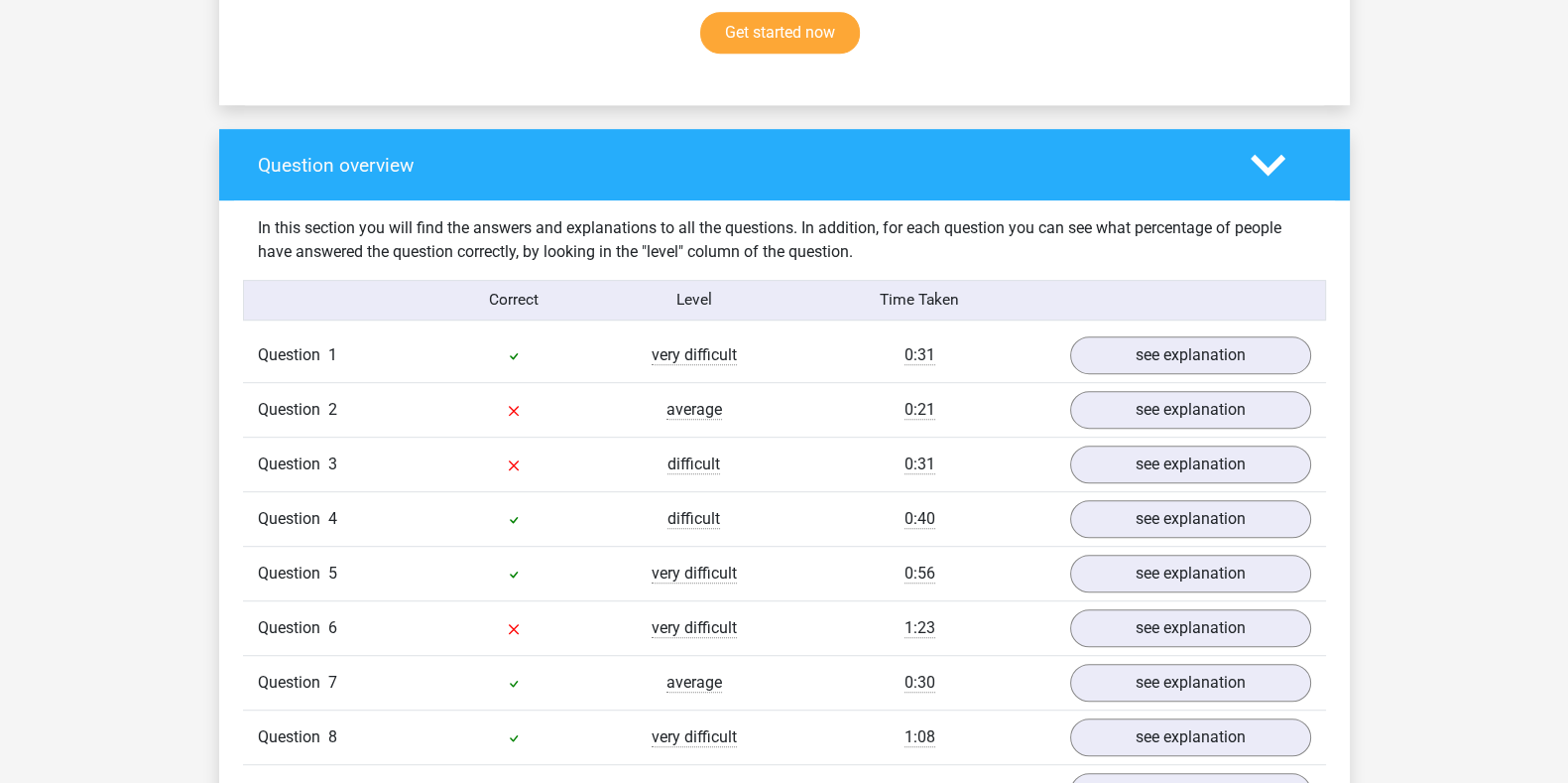scroll, scrollTop: 1489, scrollLeft: 0, axis: vertical 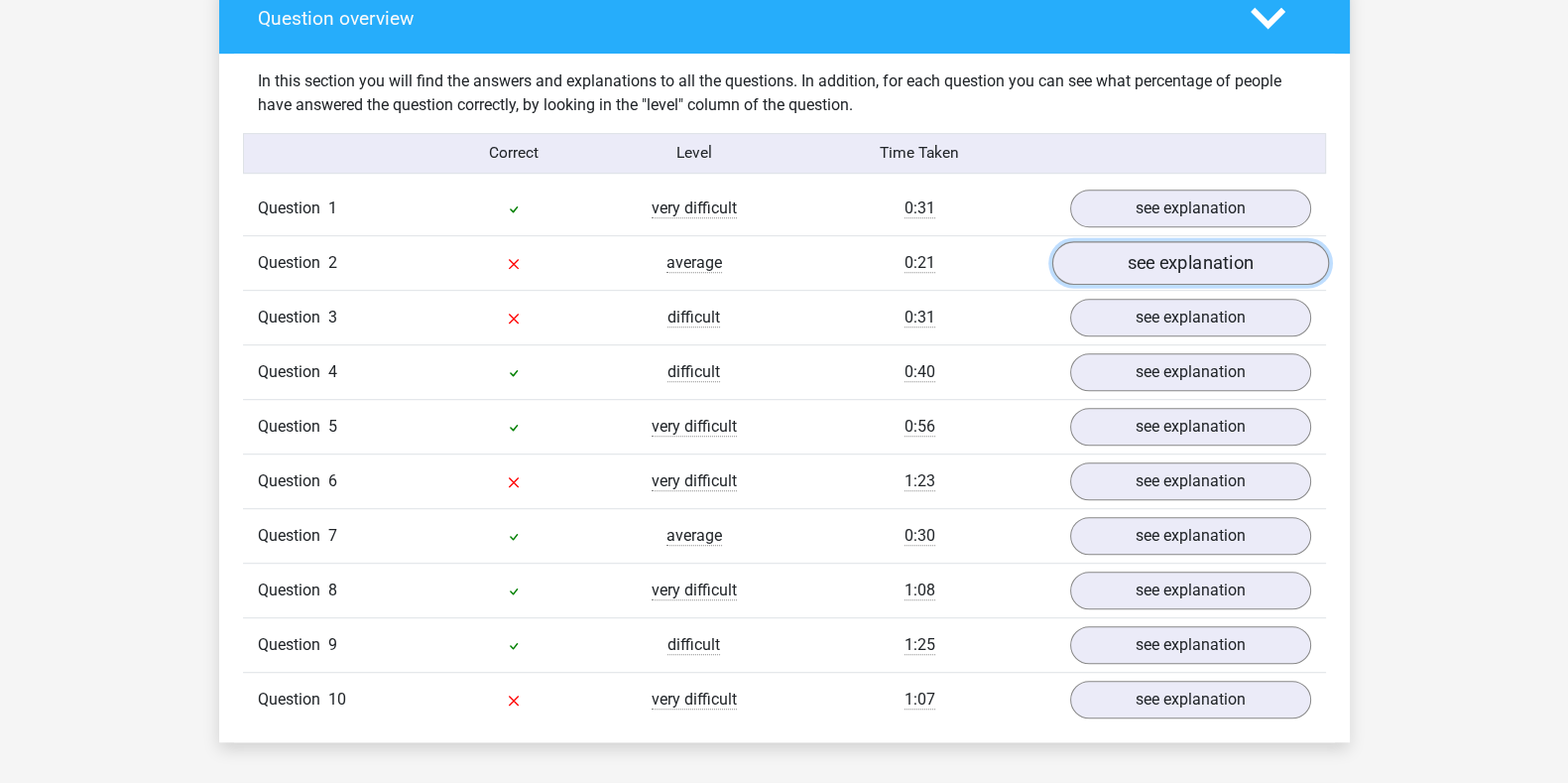 click on "see explanation" at bounding box center [1189, 264] 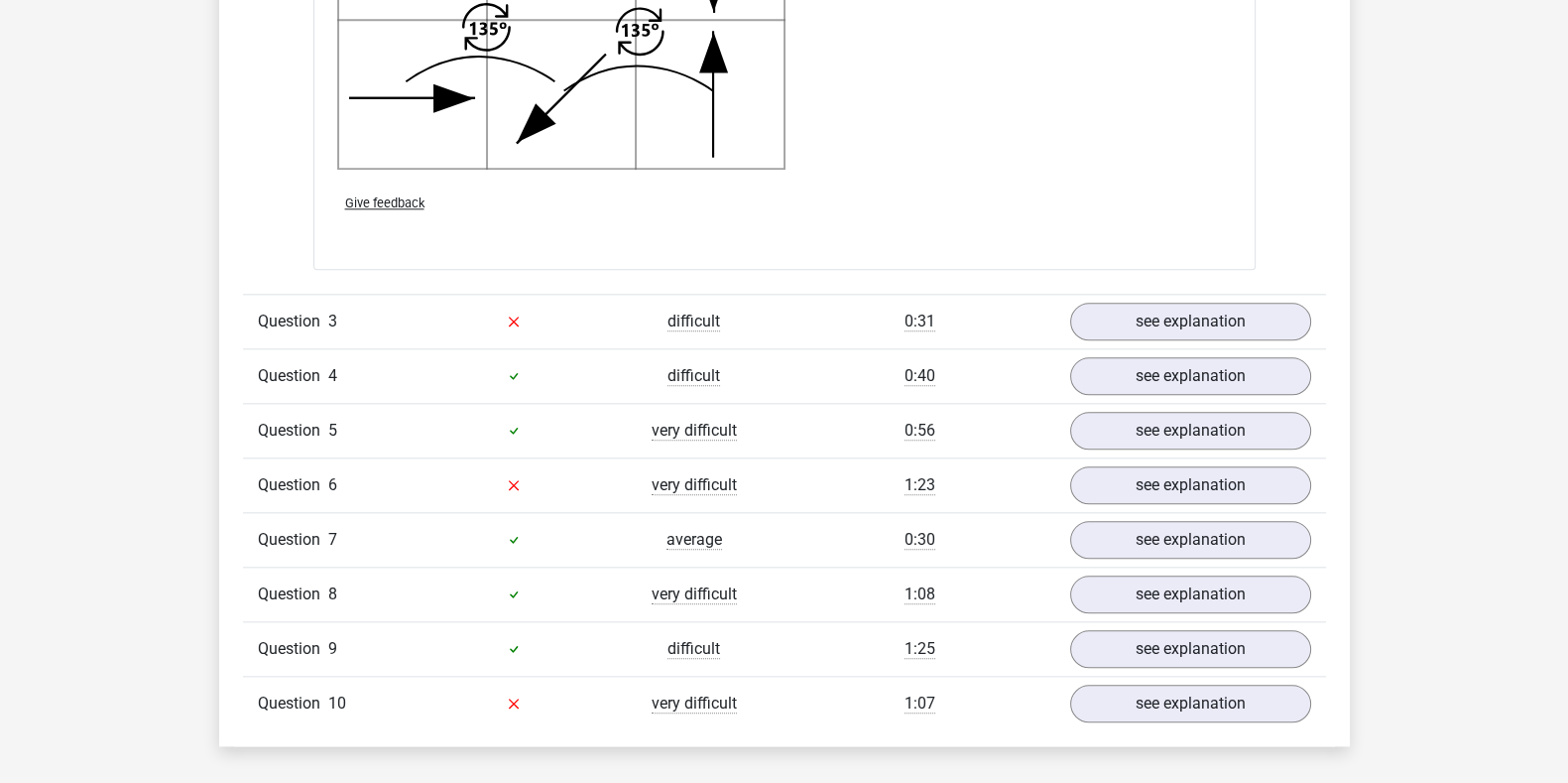 scroll, scrollTop: 2729, scrollLeft: 0, axis: vertical 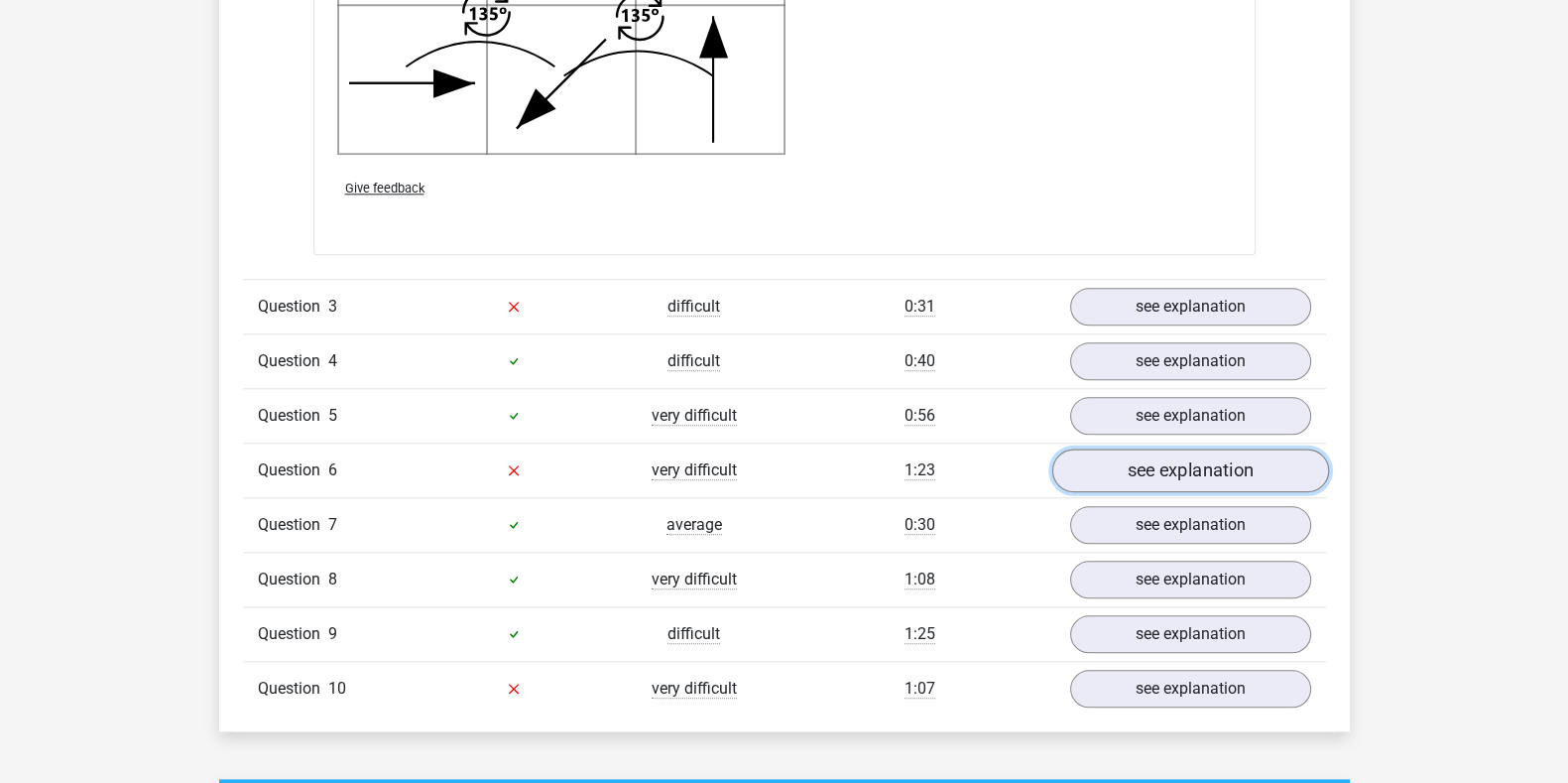 click on "see explanation" at bounding box center (1189, 470) 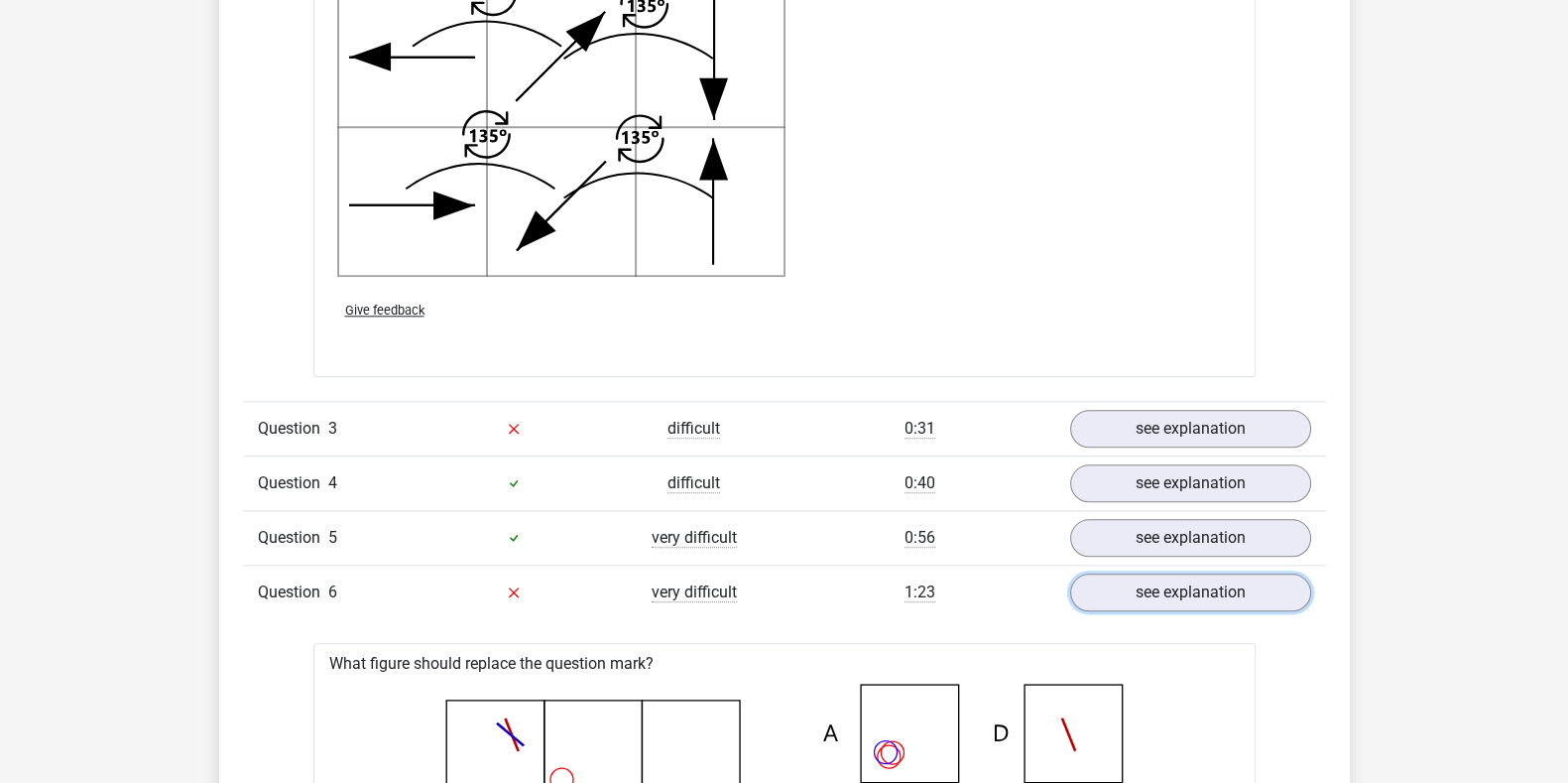 scroll, scrollTop: 2605, scrollLeft: 0, axis: vertical 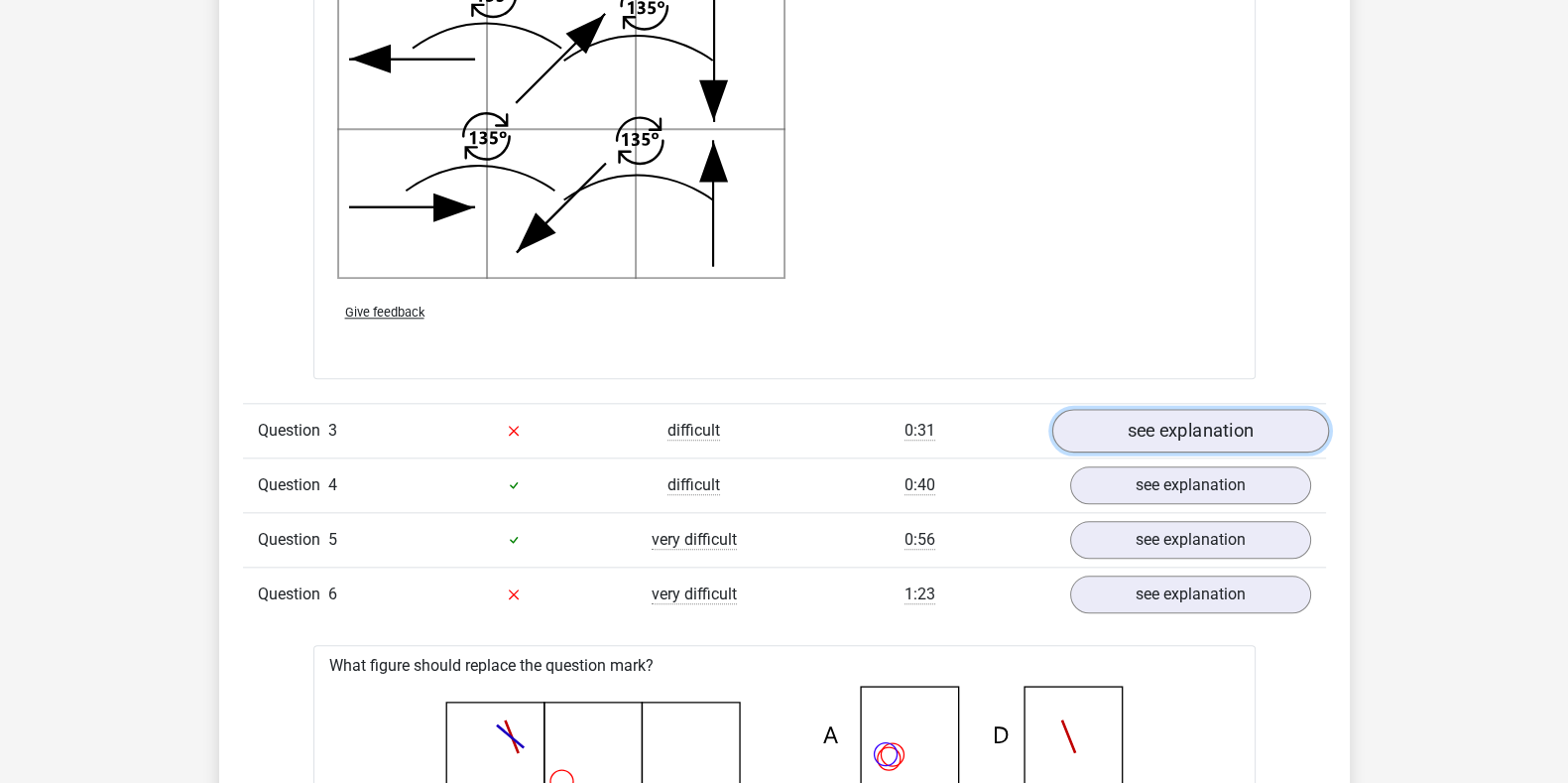 click on "see explanation" at bounding box center (1189, 431) 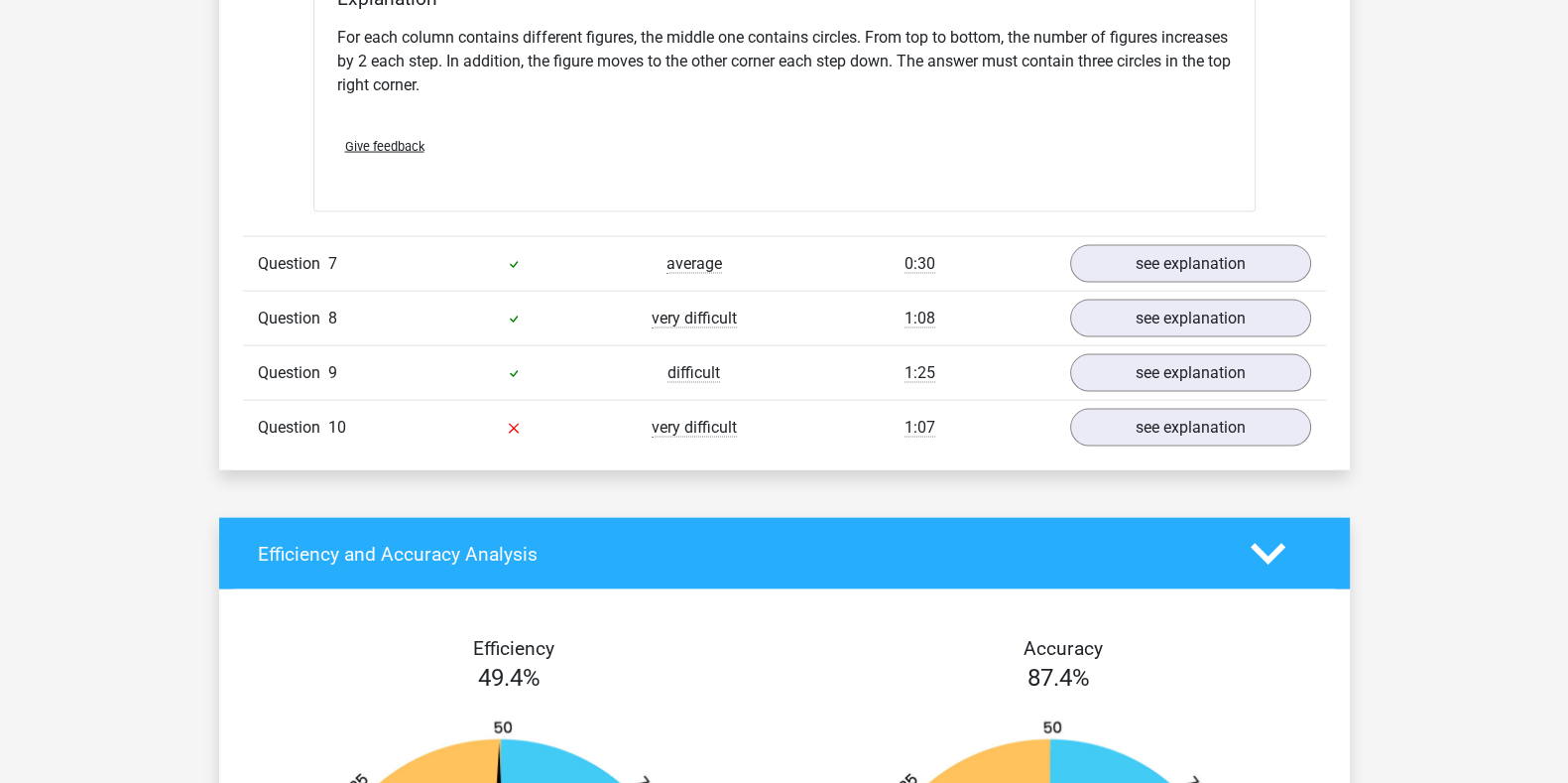 scroll, scrollTop: 5210, scrollLeft: 0, axis: vertical 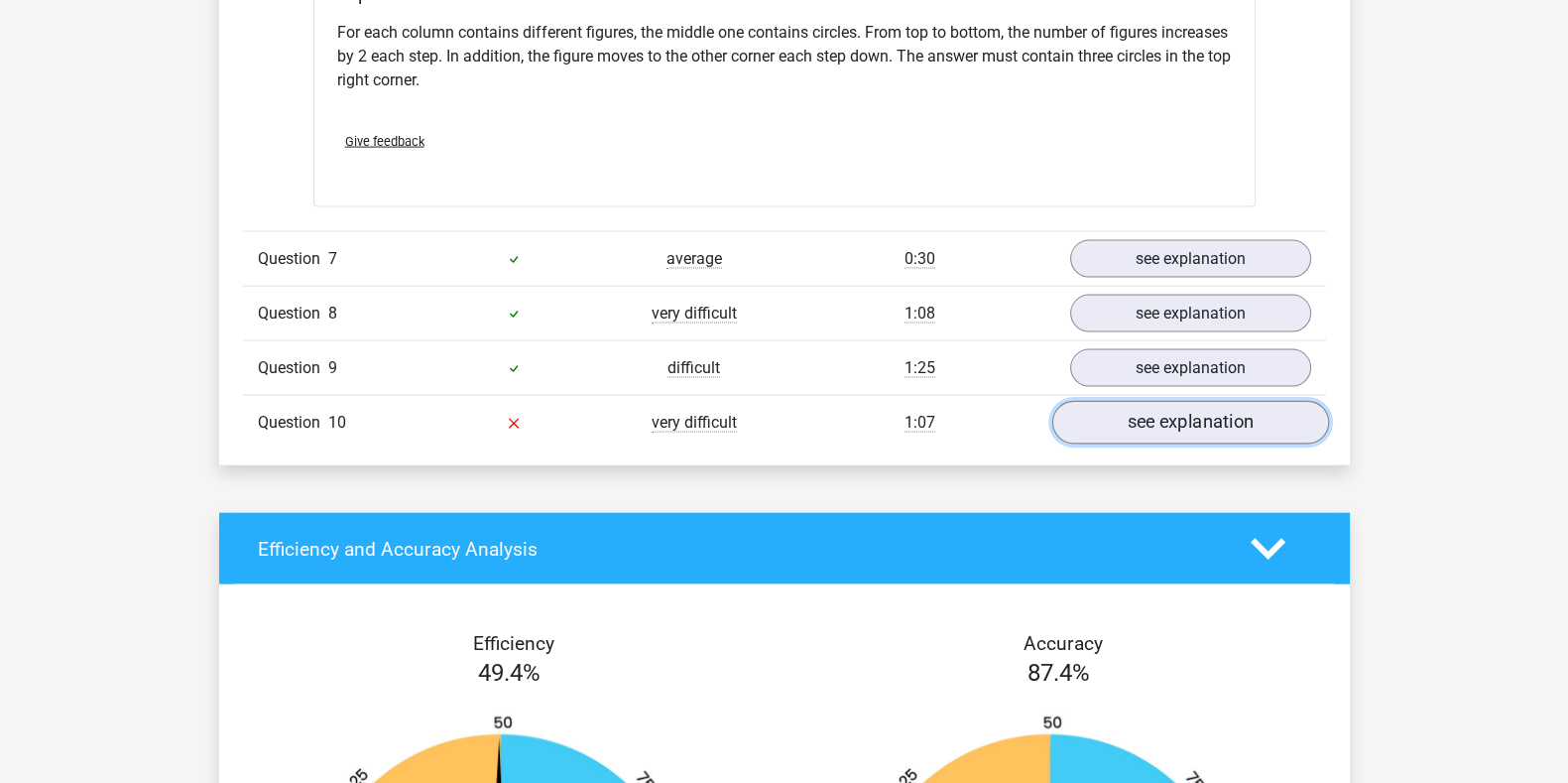 click on "see explanation" at bounding box center (1189, 423) 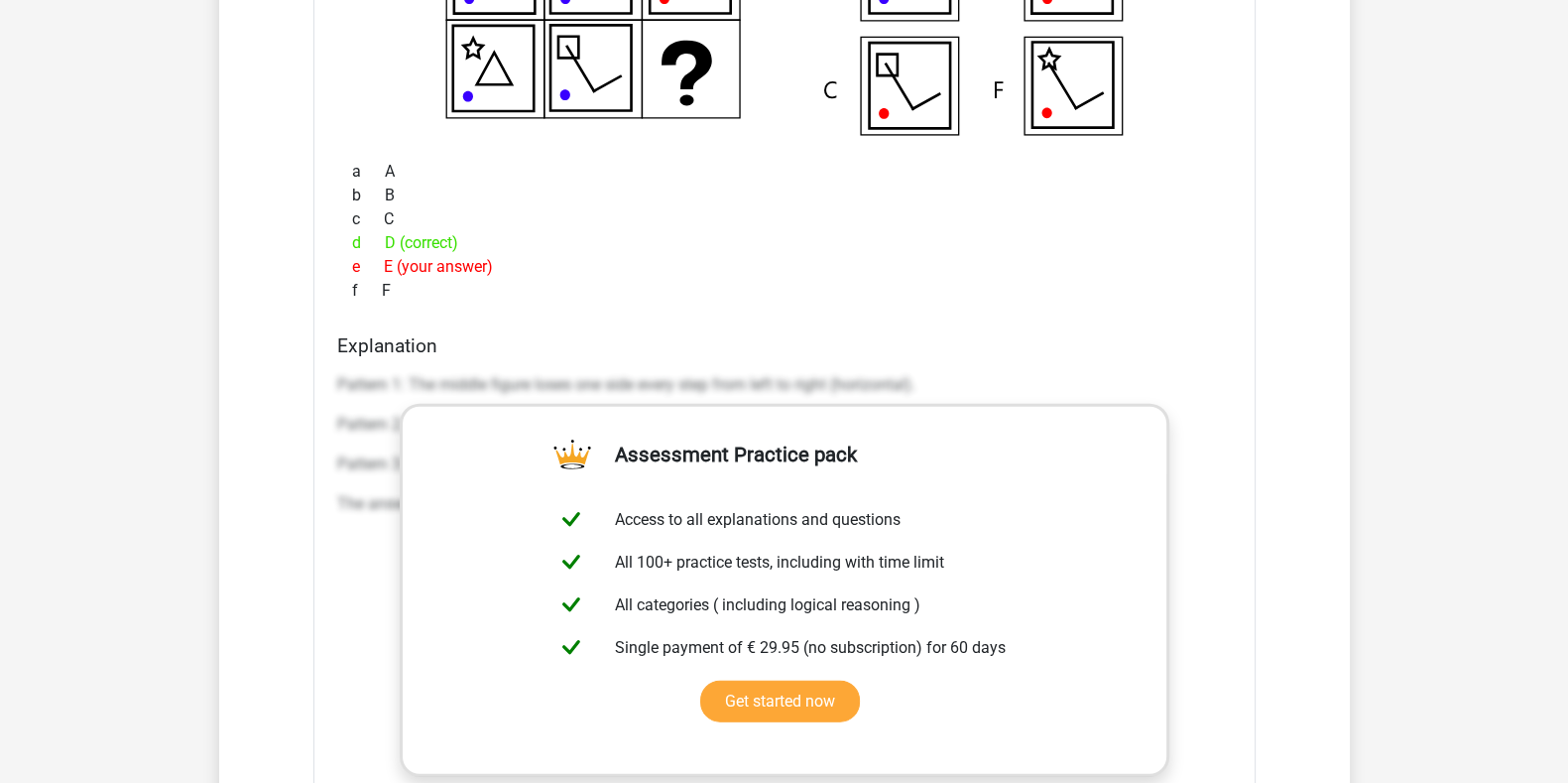 scroll, scrollTop: 5830, scrollLeft: 0, axis: vertical 